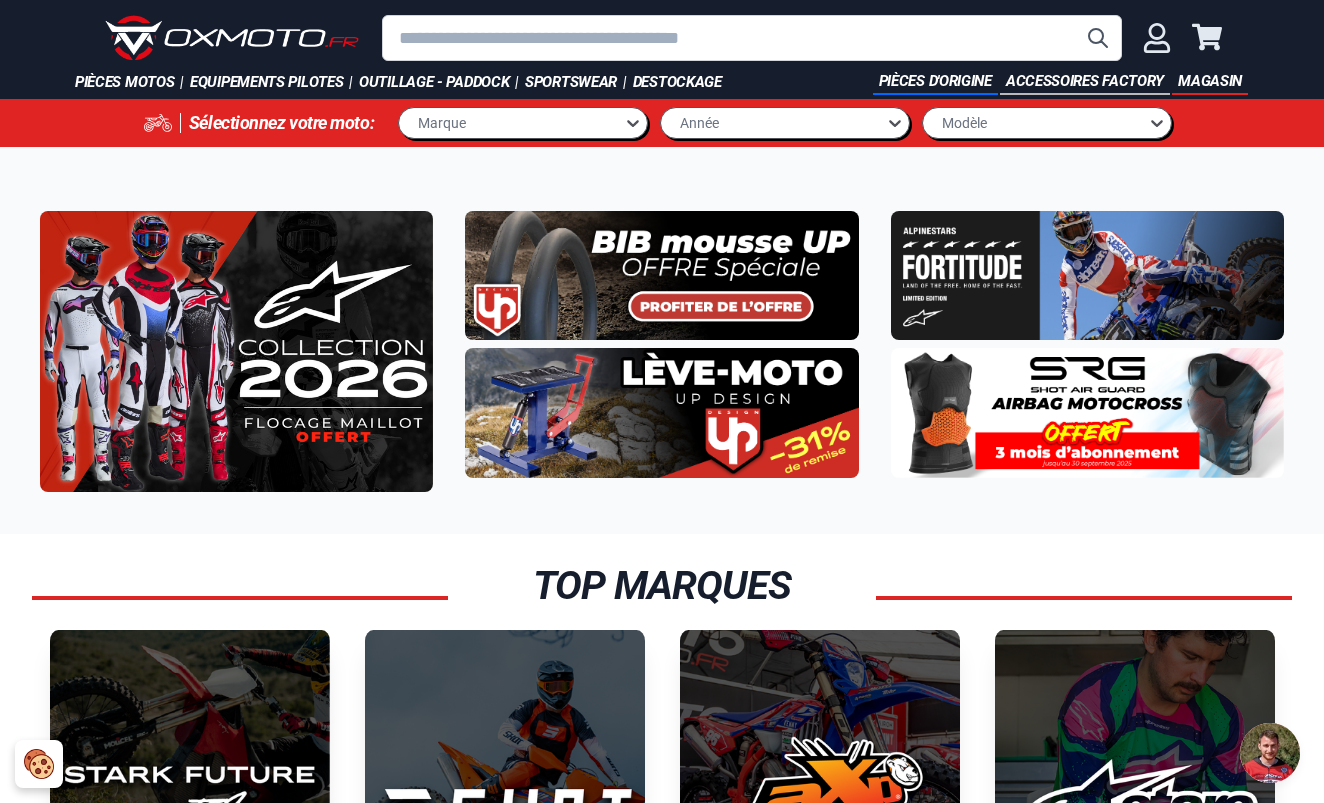 scroll, scrollTop: 0, scrollLeft: 0, axis: both 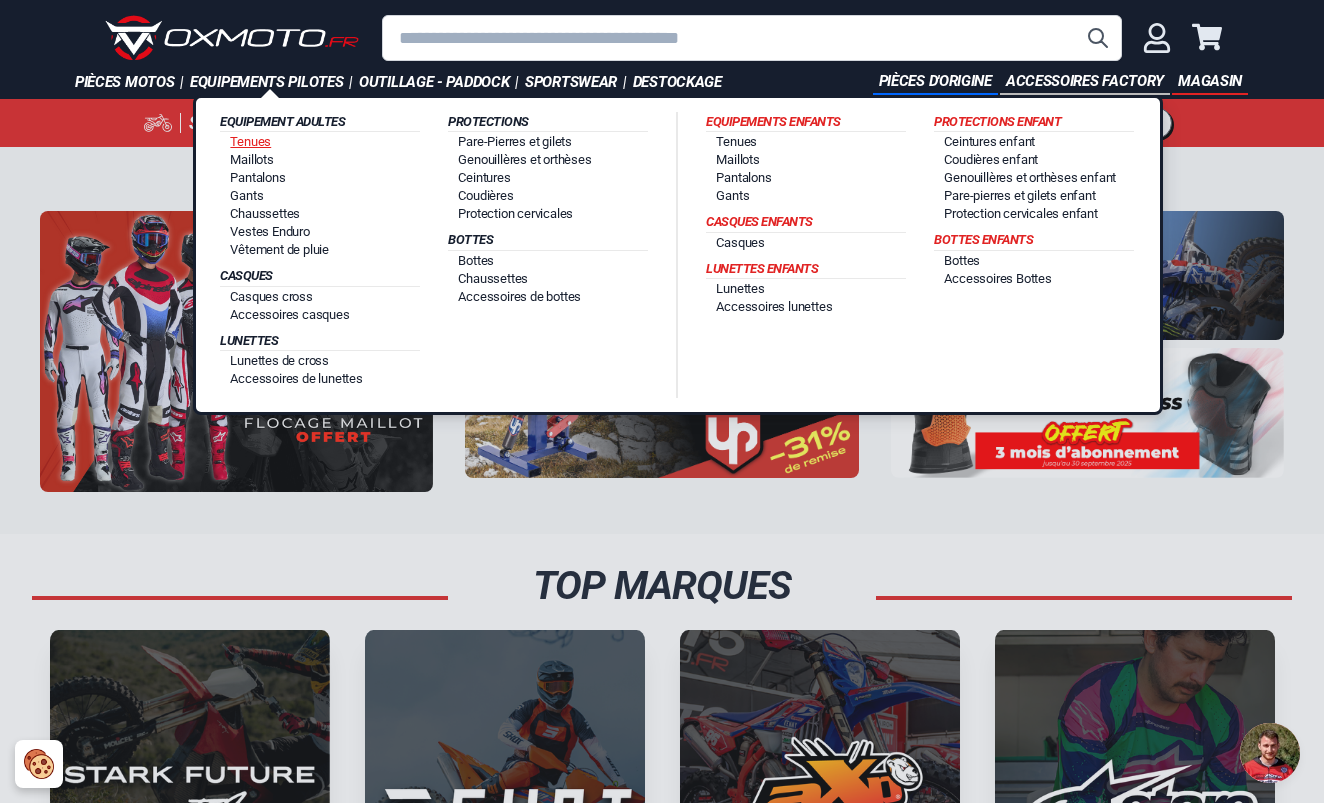 click on "Tenues" at bounding box center [250, 141] 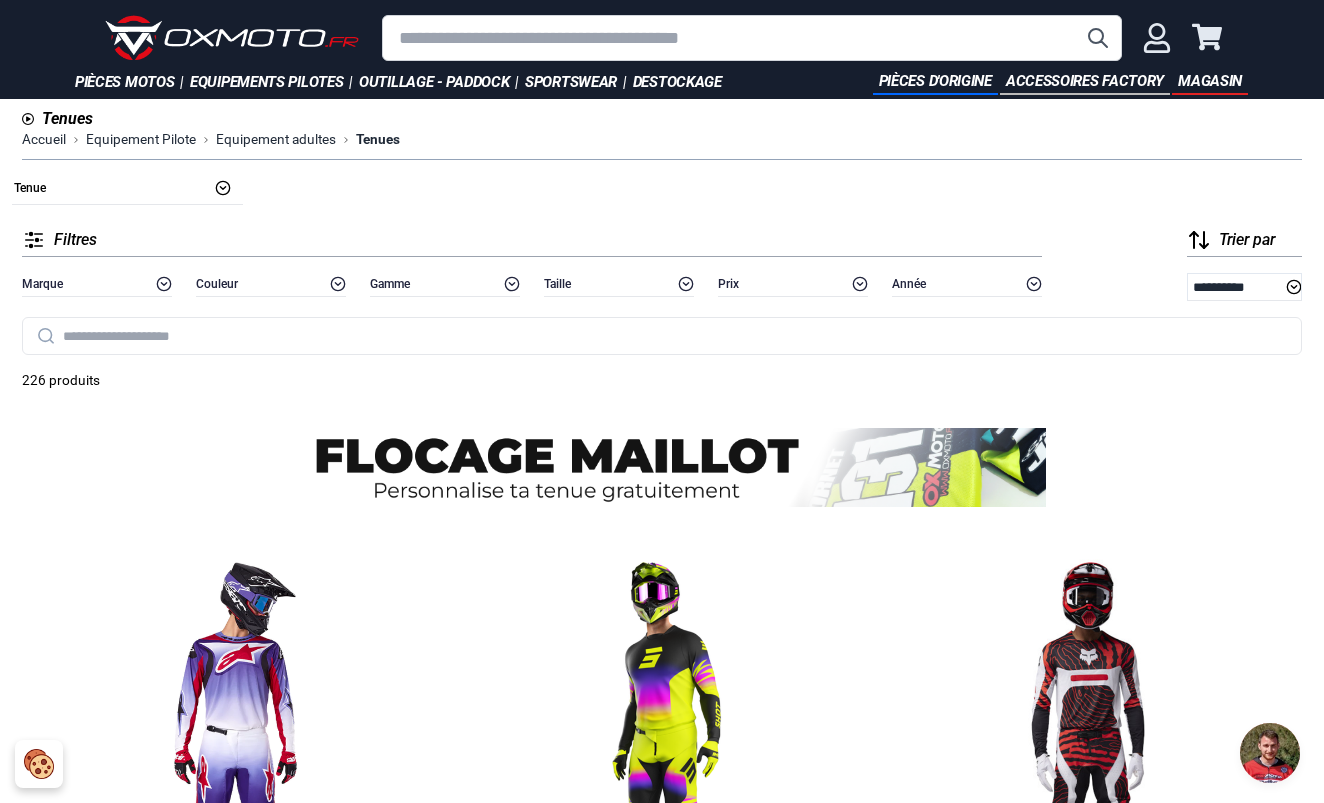 scroll, scrollTop: 0, scrollLeft: 0, axis: both 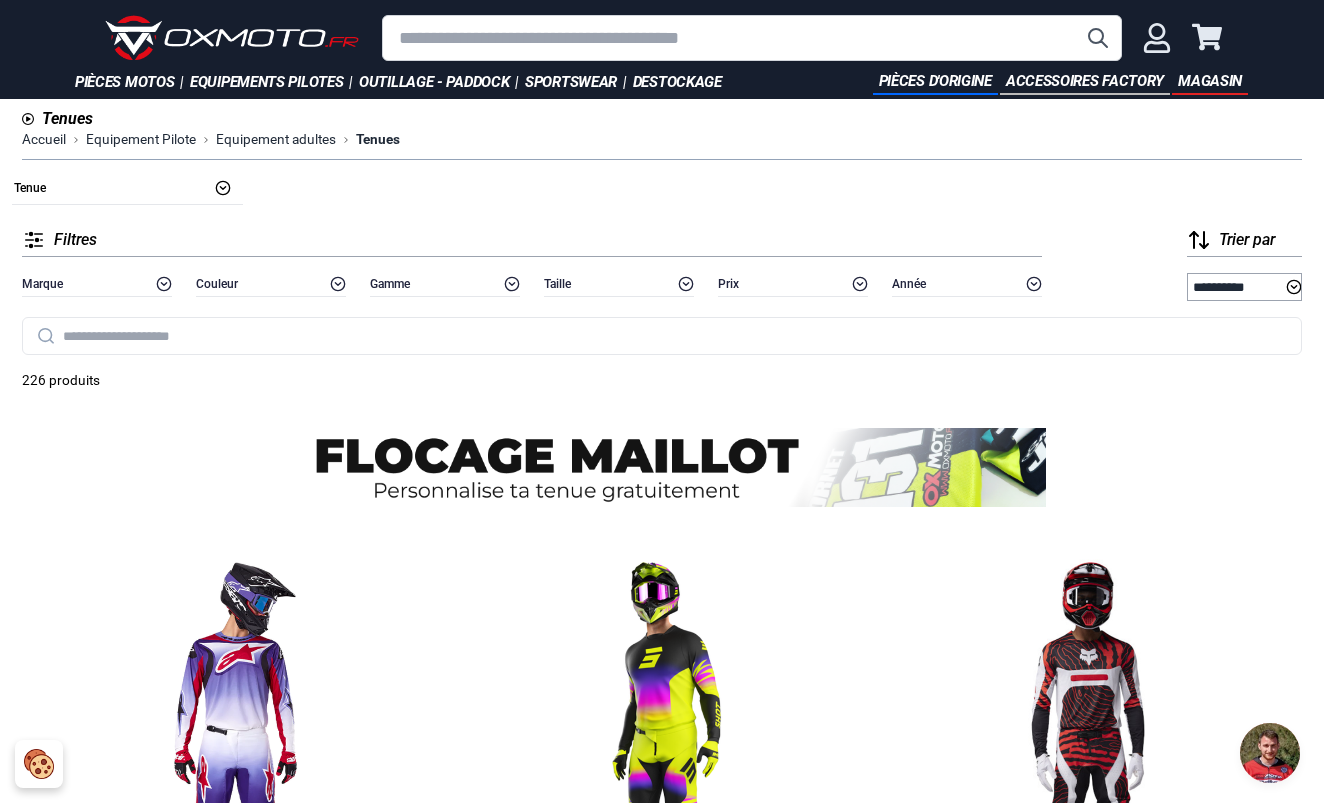 select on "**********" 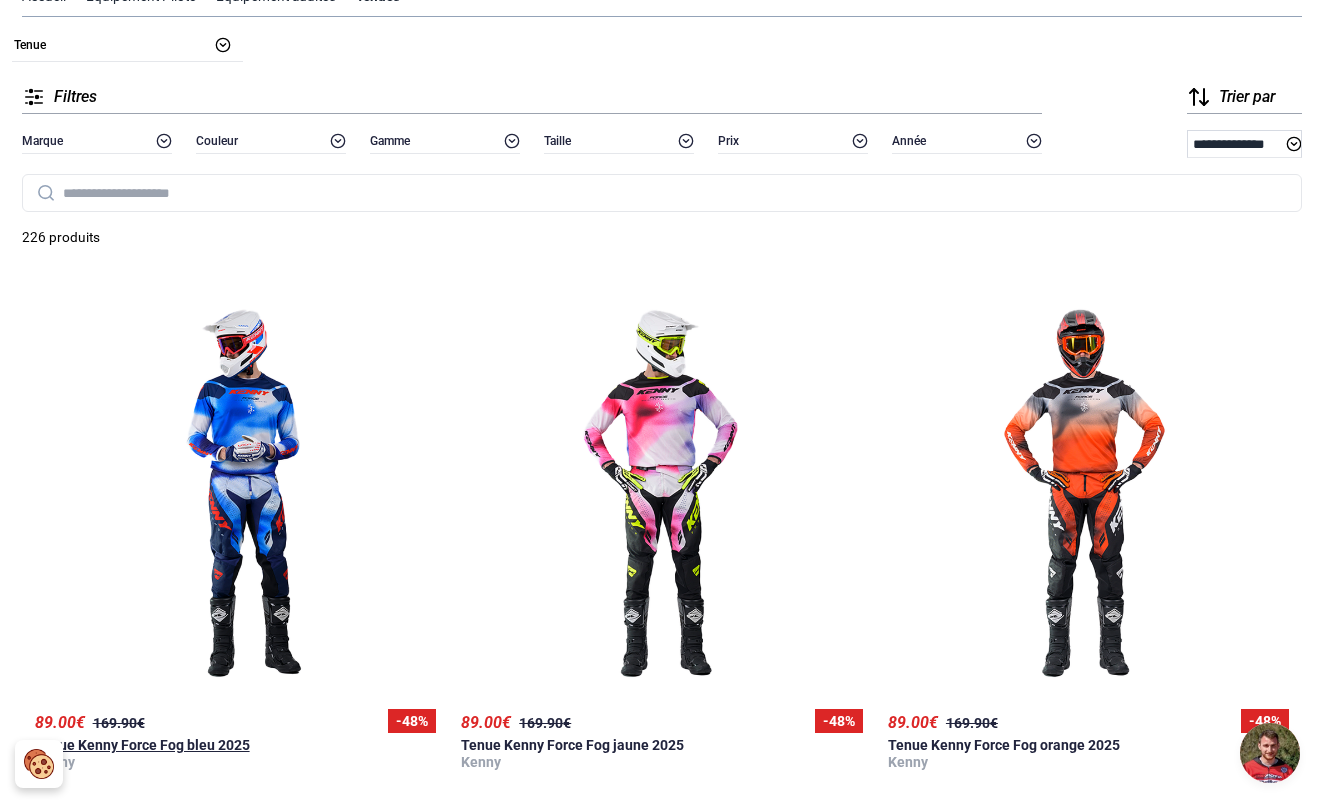 scroll, scrollTop: 145, scrollLeft: 0, axis: vertical 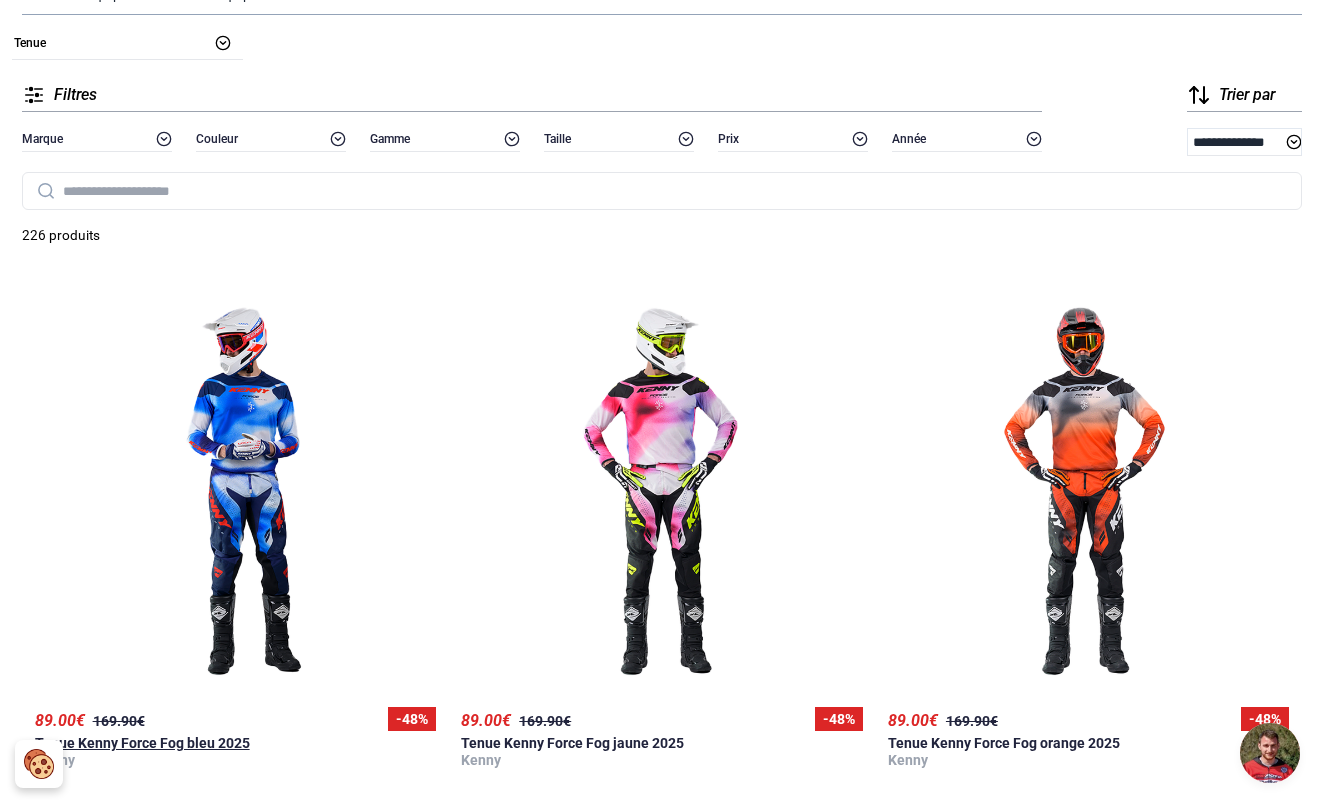 click at bounding box center [235, 491] 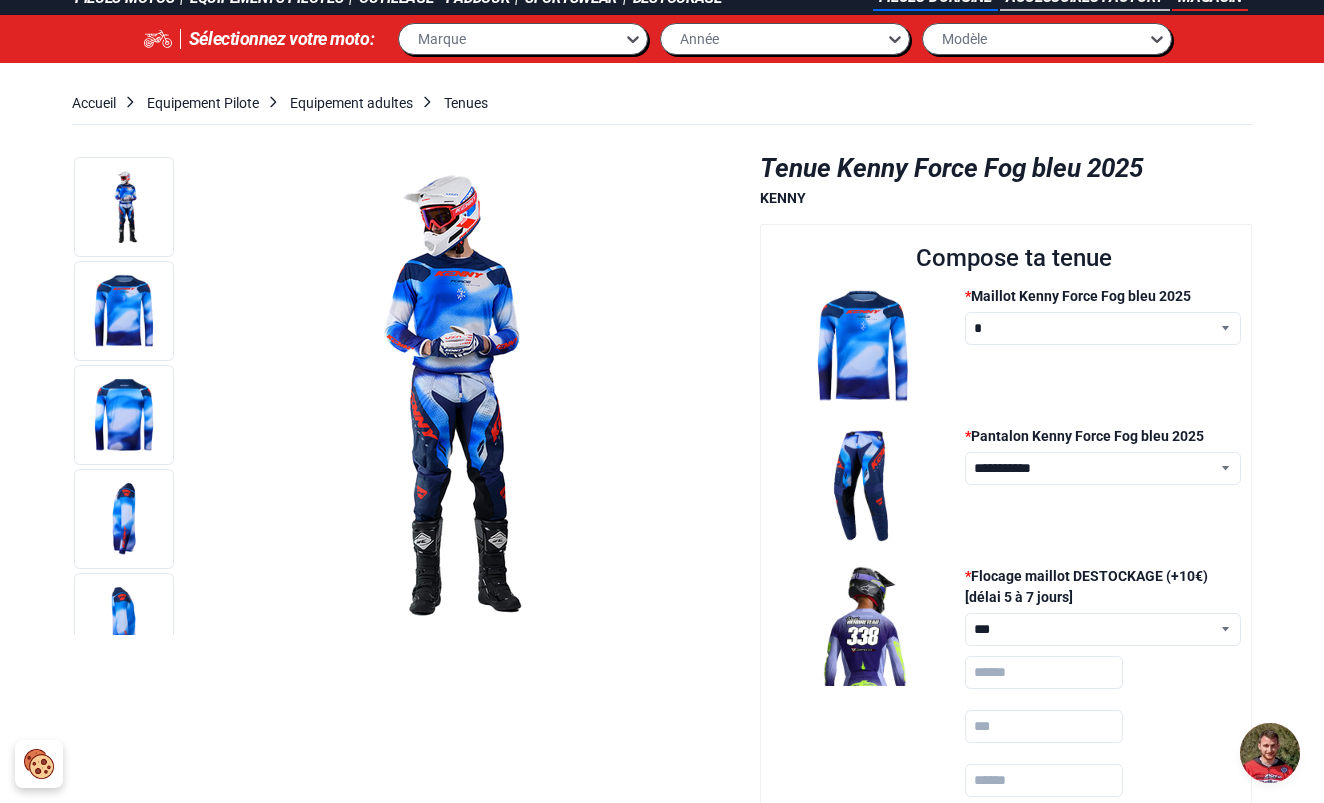 scroll, scrollTop: 102, scrollLeft: 0, axis: vertical 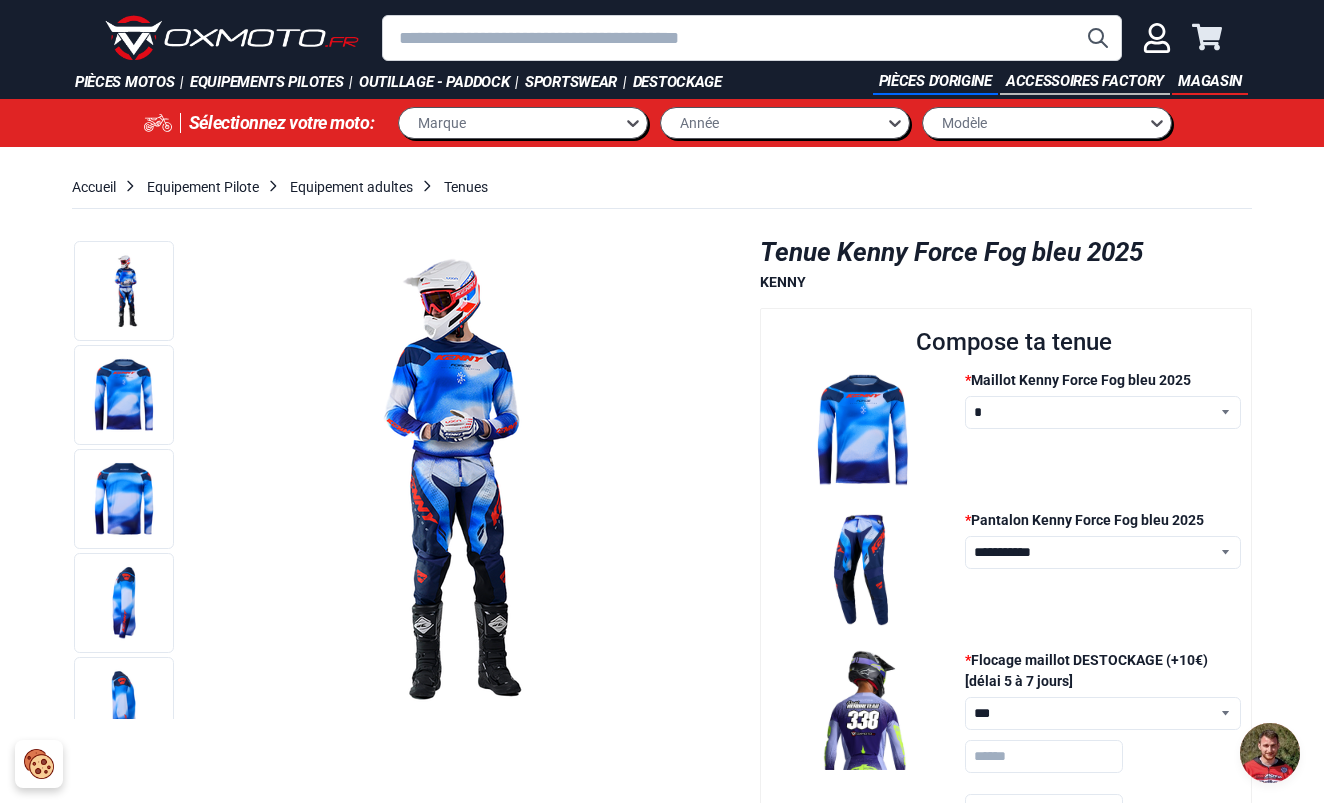 click 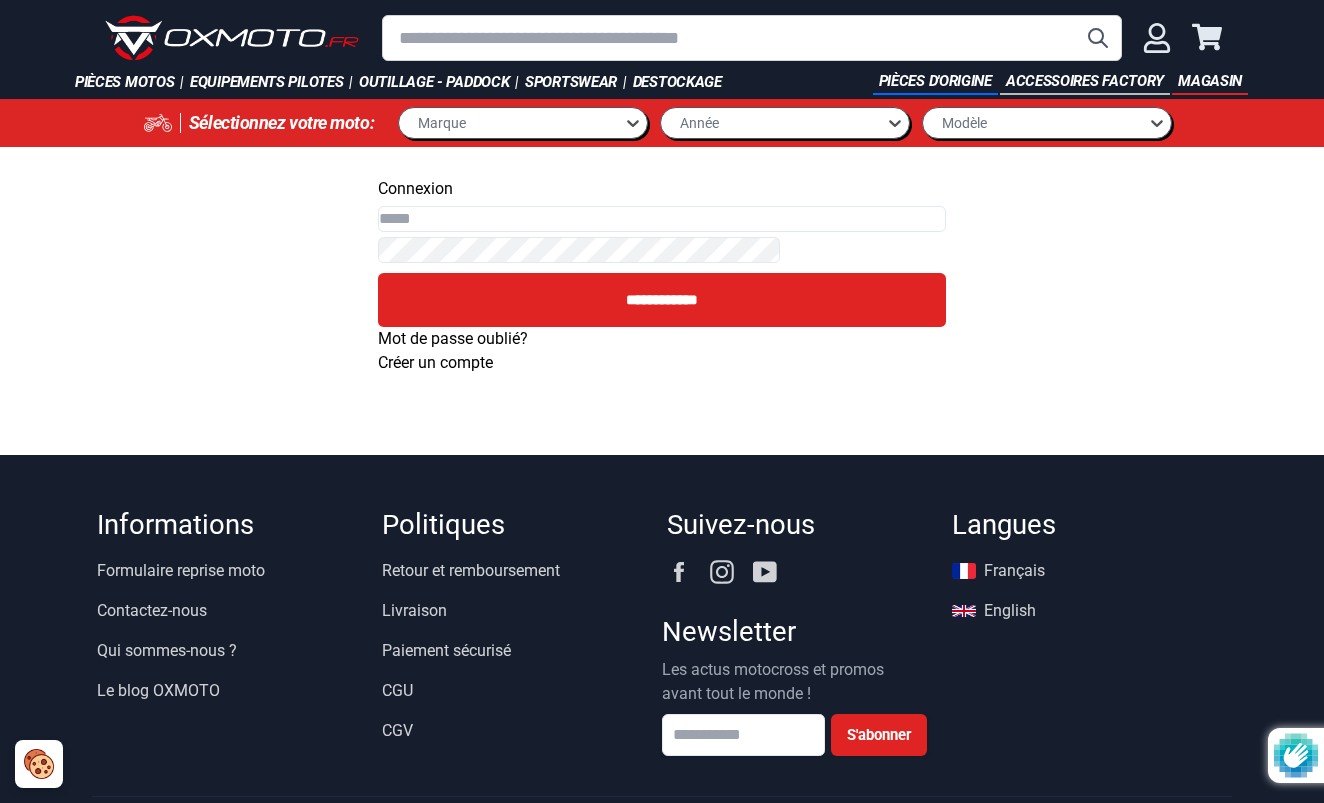 scroll, scrollTop: 0, scrollLeft: 0, axis: both 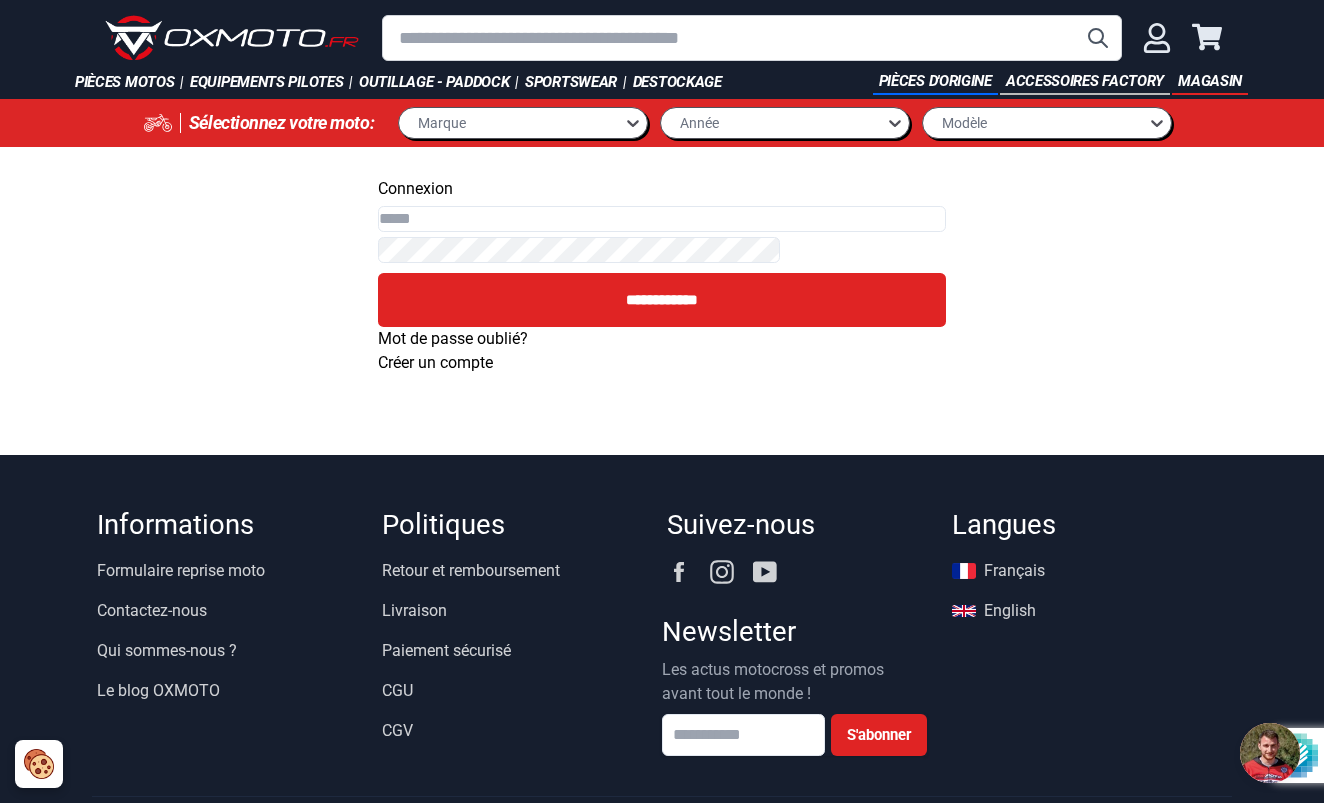 click on "Email" at bounding box center (662, 219) 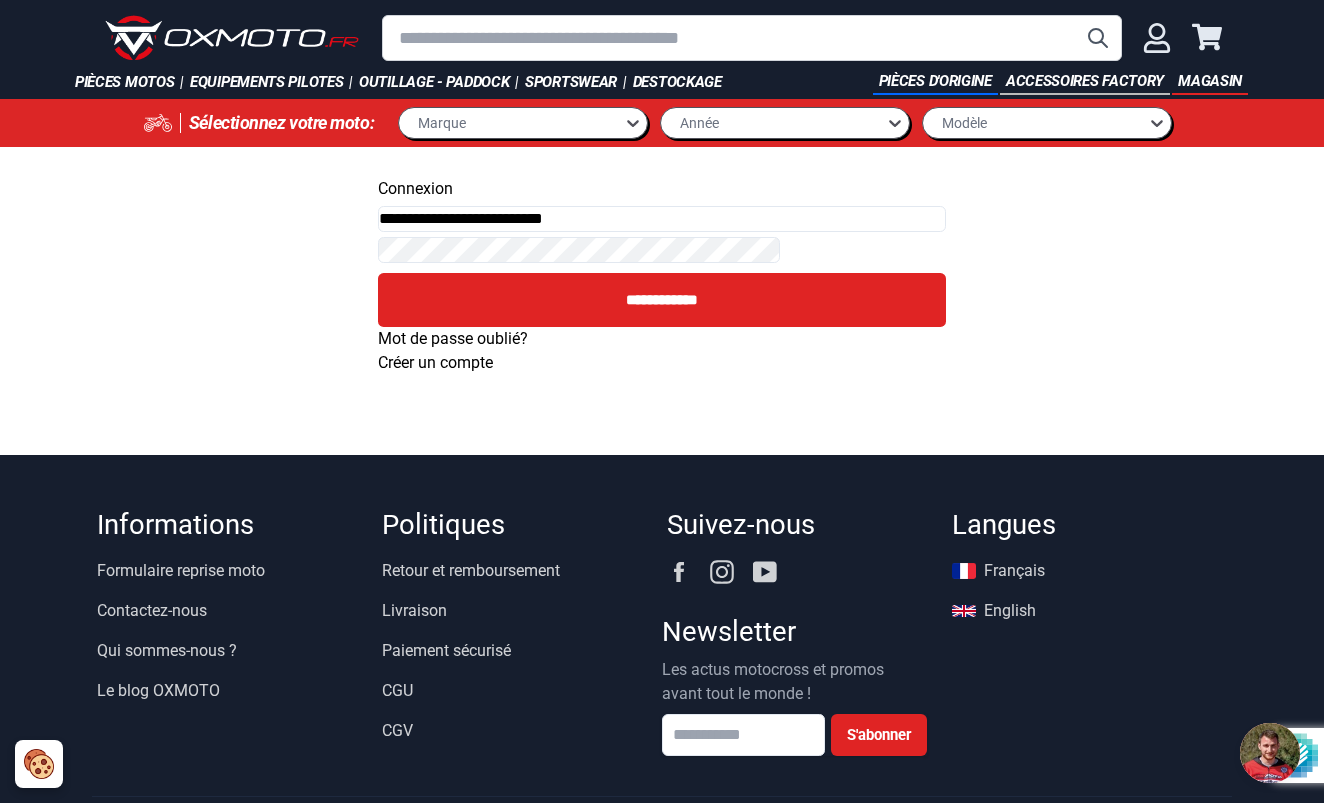 type on "**********" 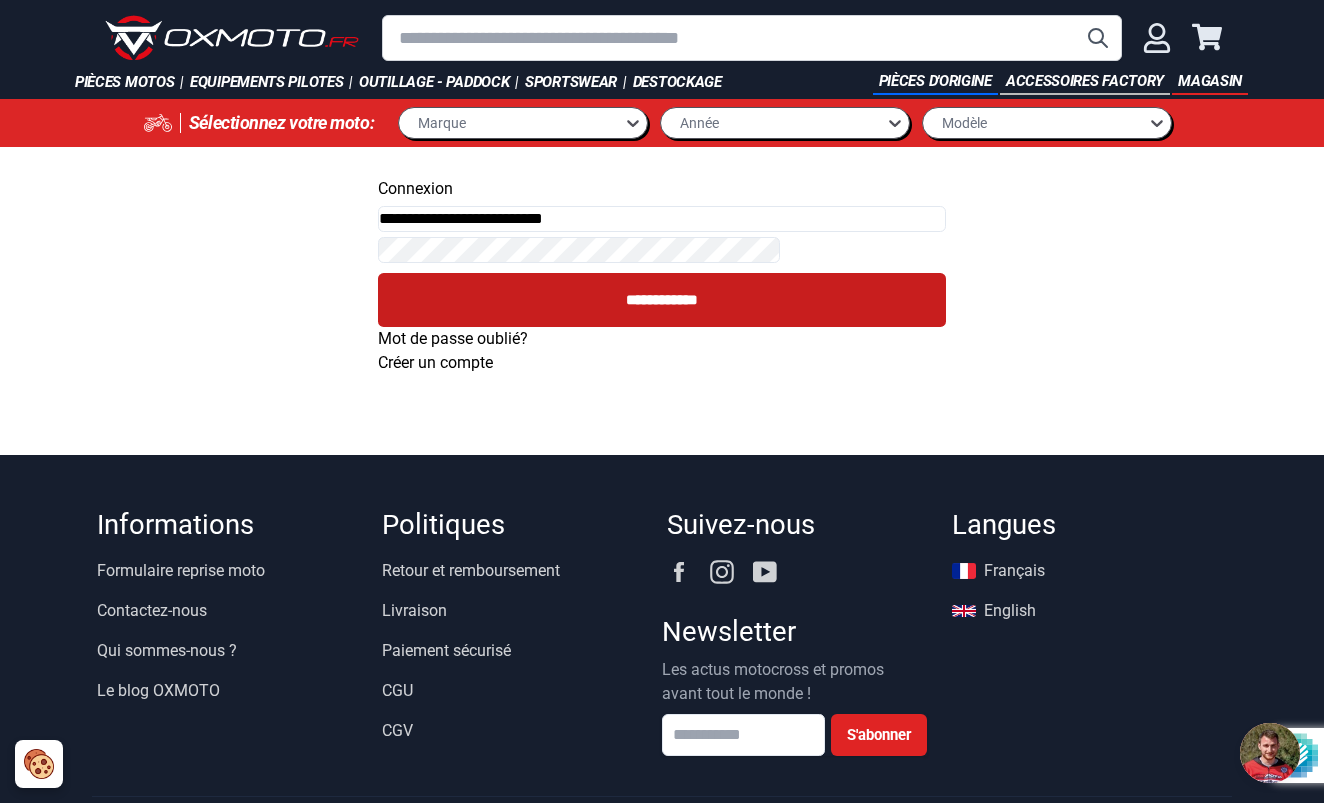 click on "**********" at bounding box center (662, 300) 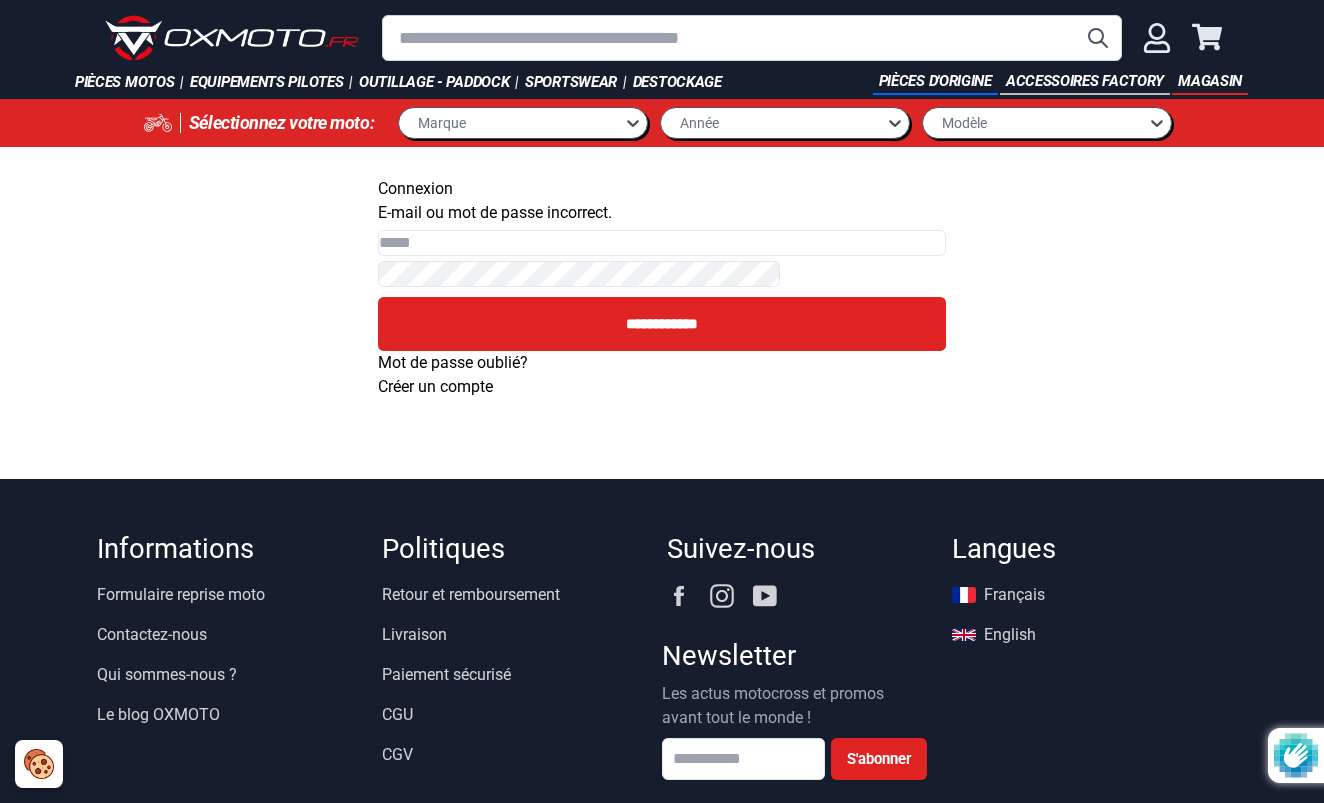 scroll, scrollTop: 0, scrollLeft: 0, axis: both 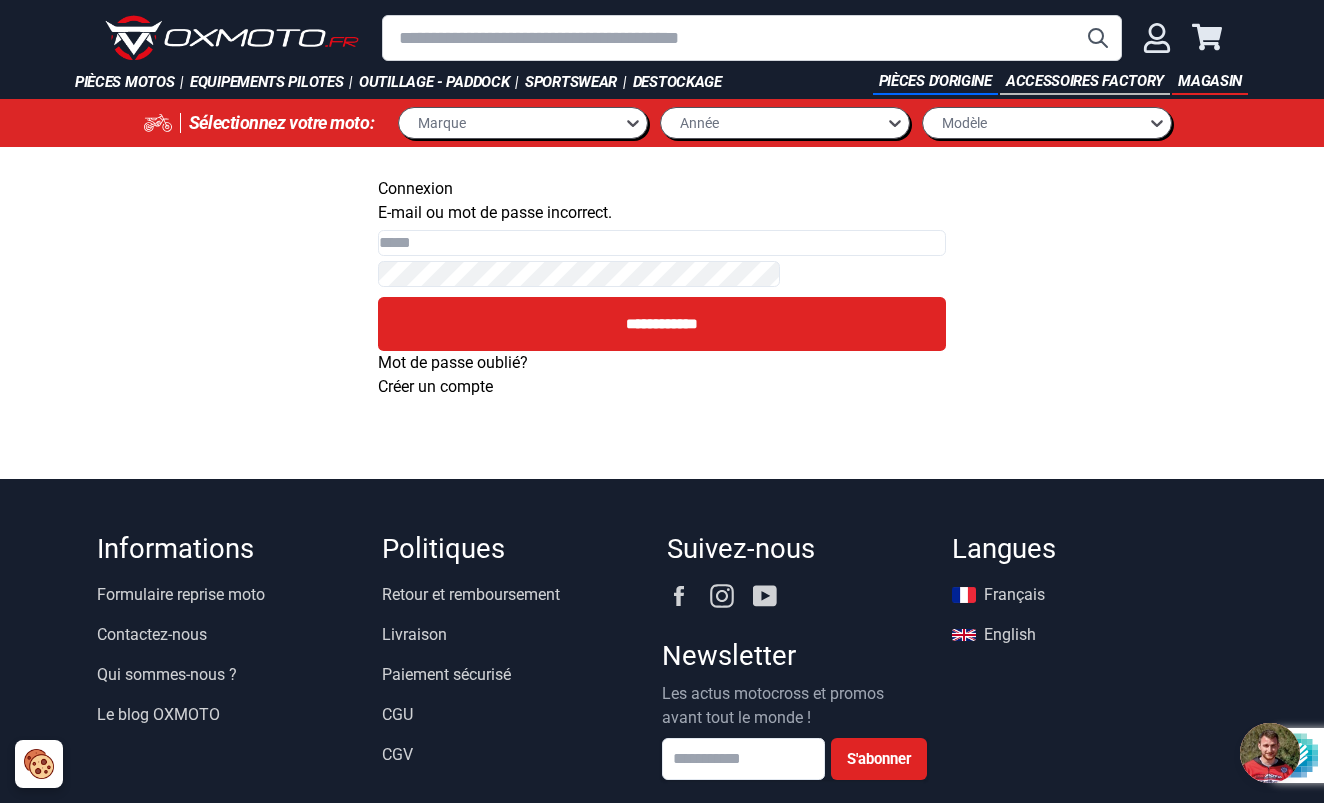 click on "Mot de passe oublié?" at bounding box center [453, 362] 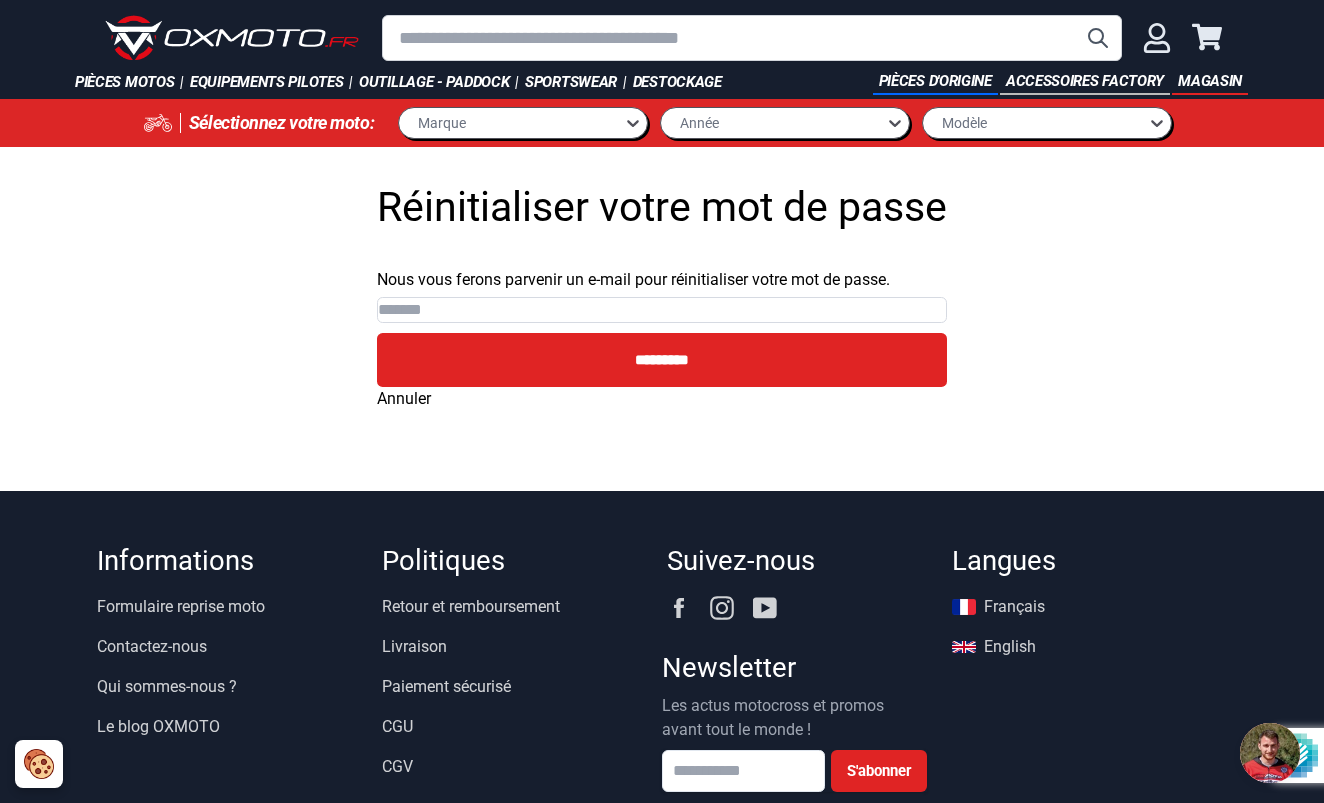 click on "E-mails" at bounding box center [662, 310] 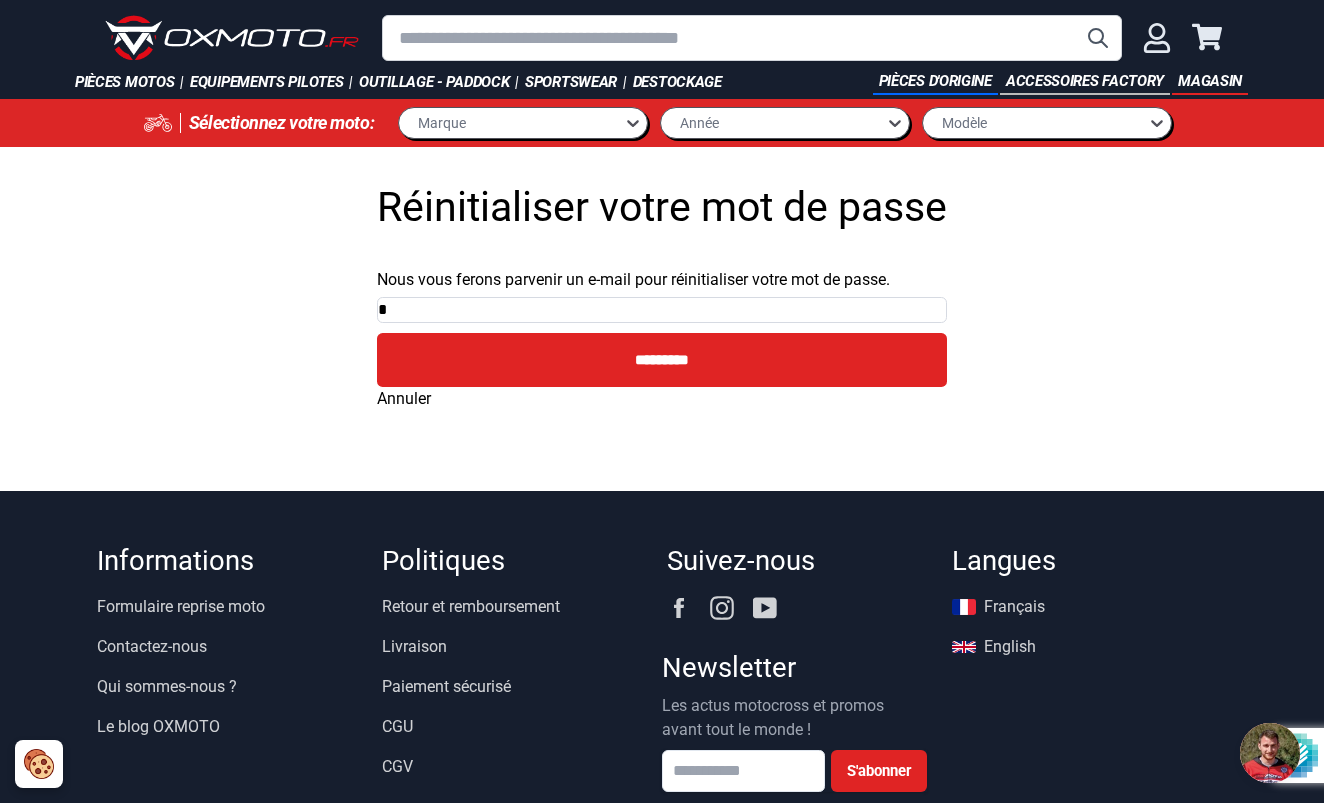 type on "**********" 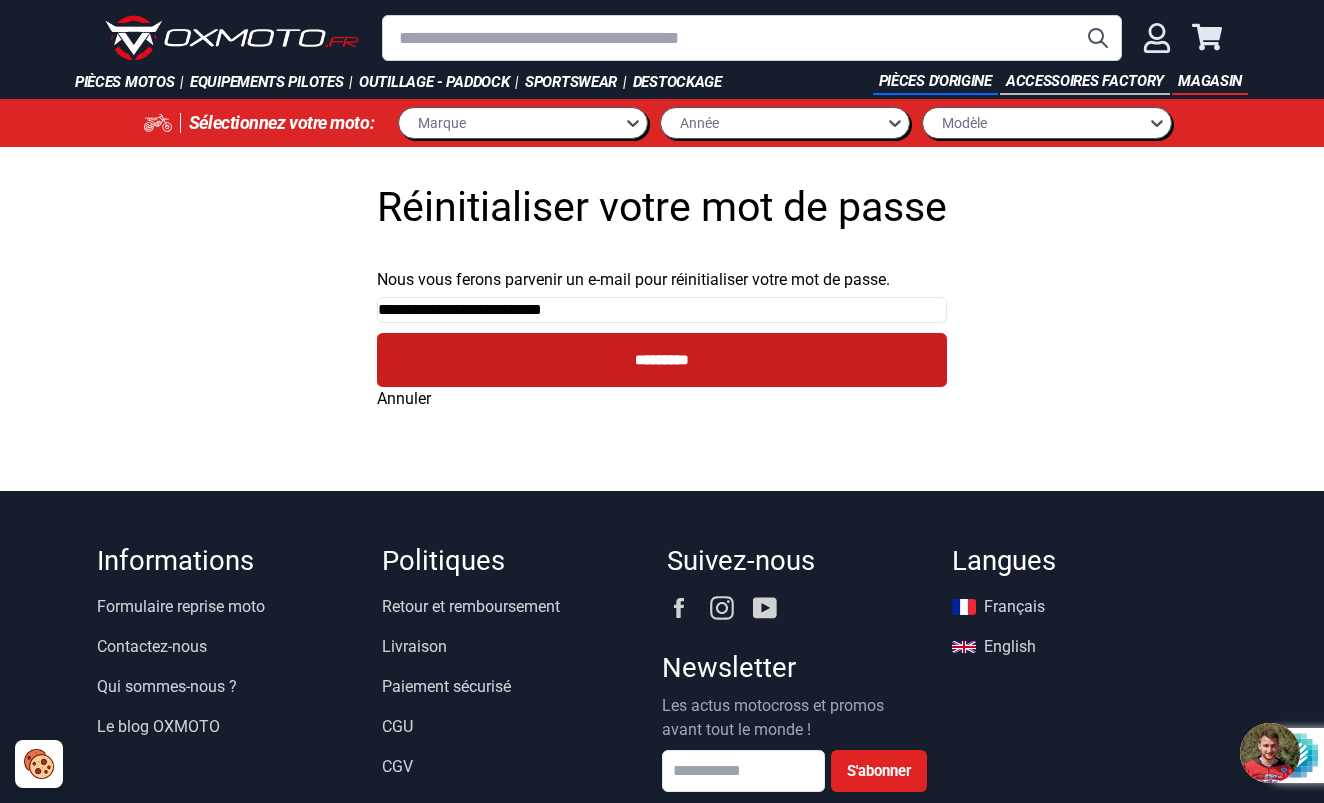 click on "*********" at bounding box center [662, 360] 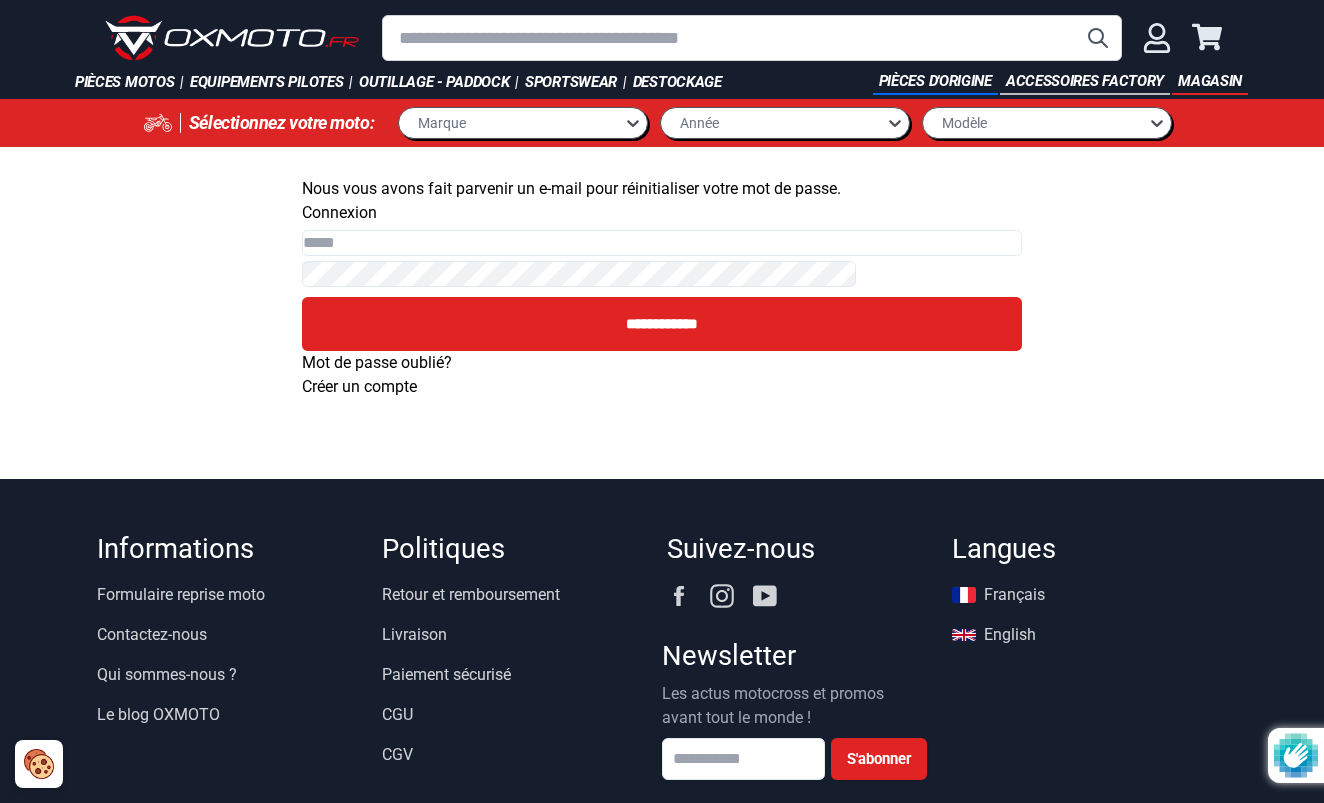 scroll, scrollTop: 0, scrollLeft: 0, axis: both 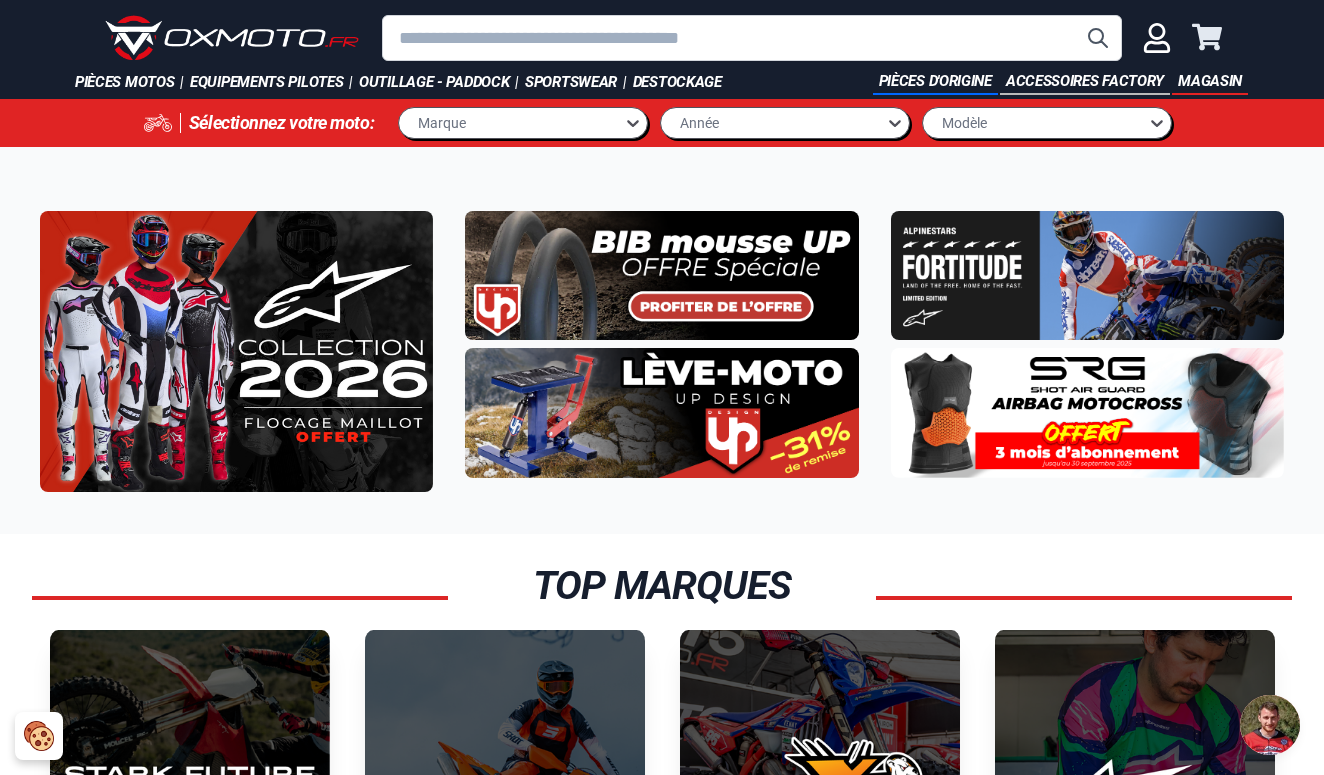 click 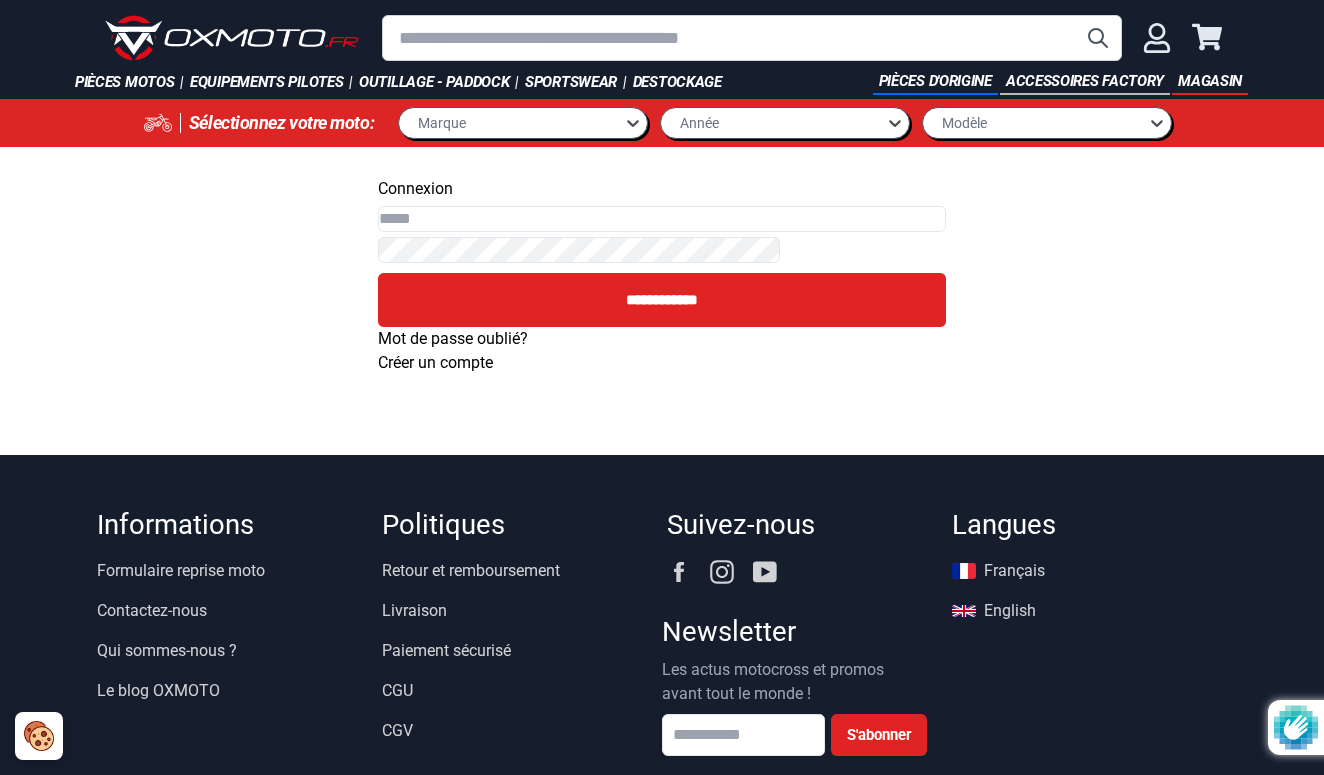 scroll, scrollTop: 0, scrollLeft: 0, axis: both 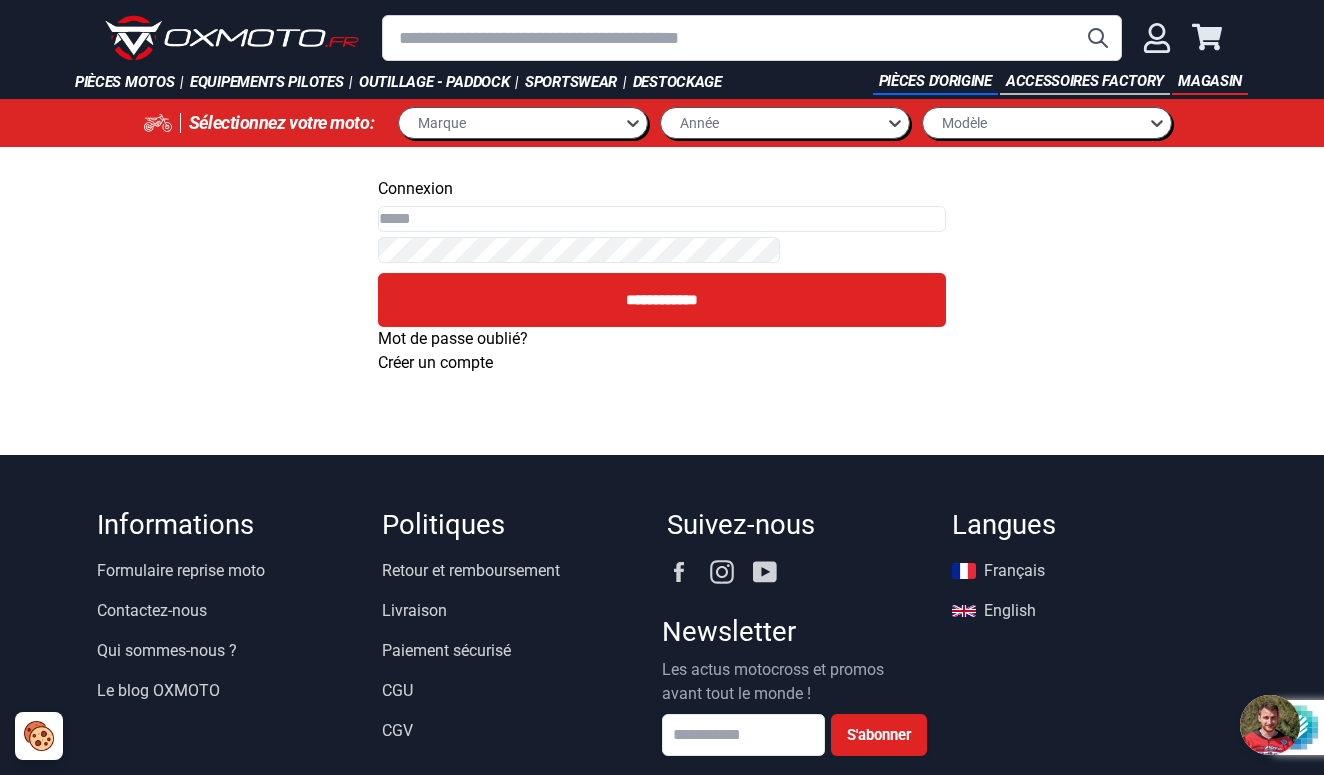 click on "**********" at bounding box center (662, 276) 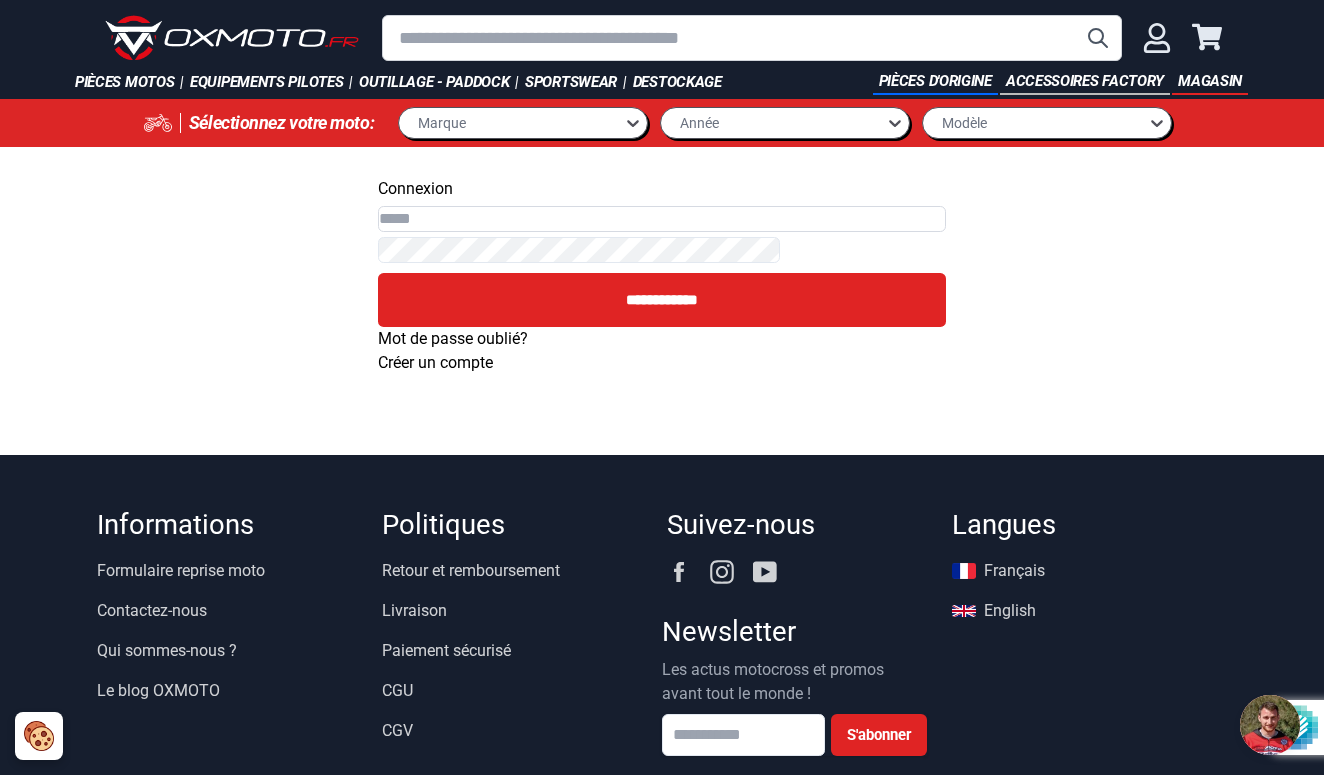 click on "Email" at bounding box center (662, 219) 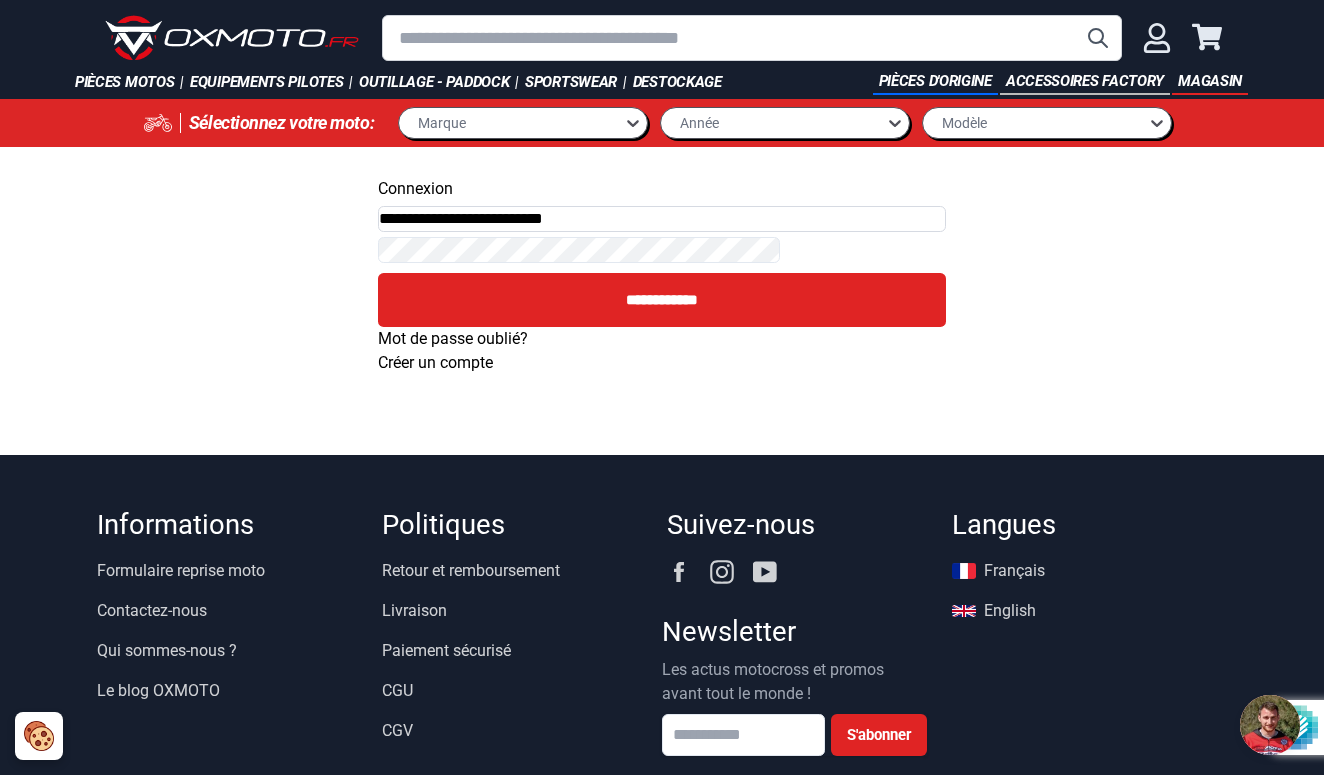 type on "**********" 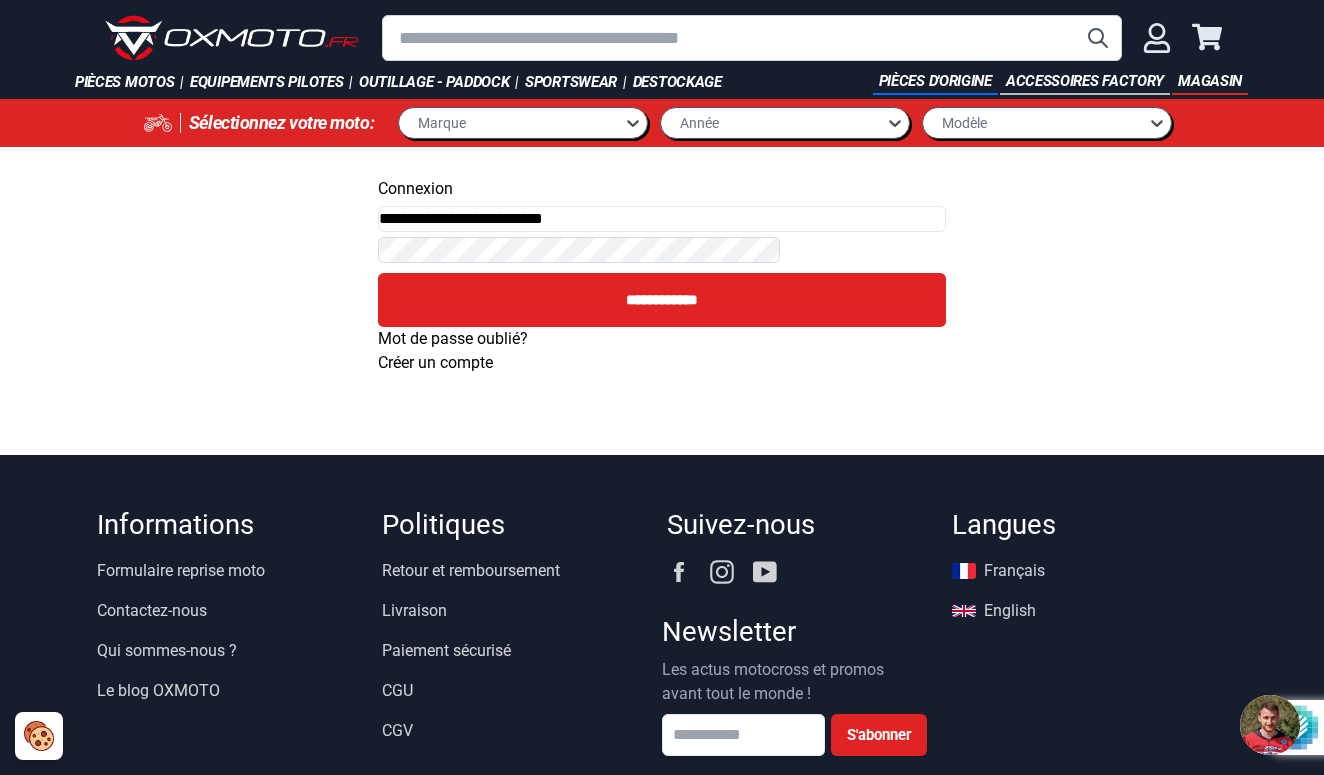 click on "**********" at bounding box center [662, 300] 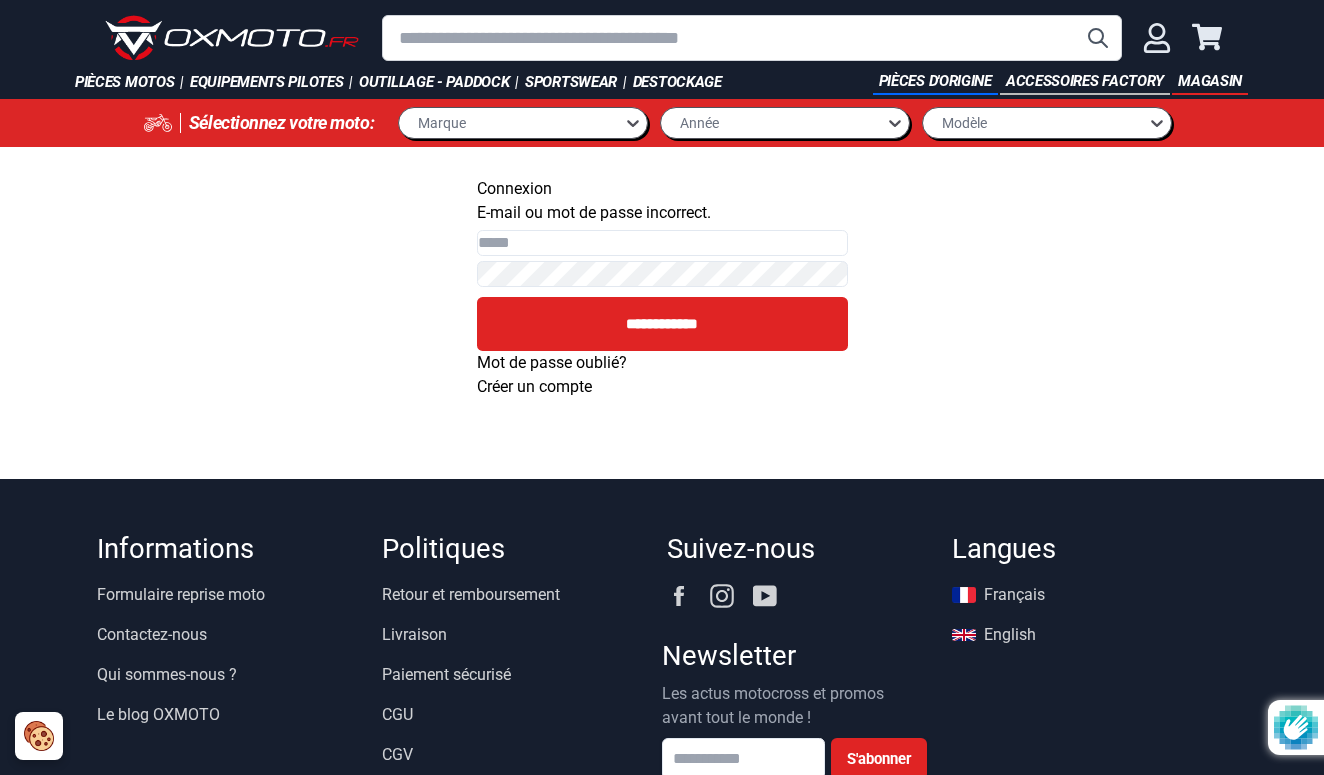 scroll, scrollTop: 0, scrollLeft: 0, axis: both 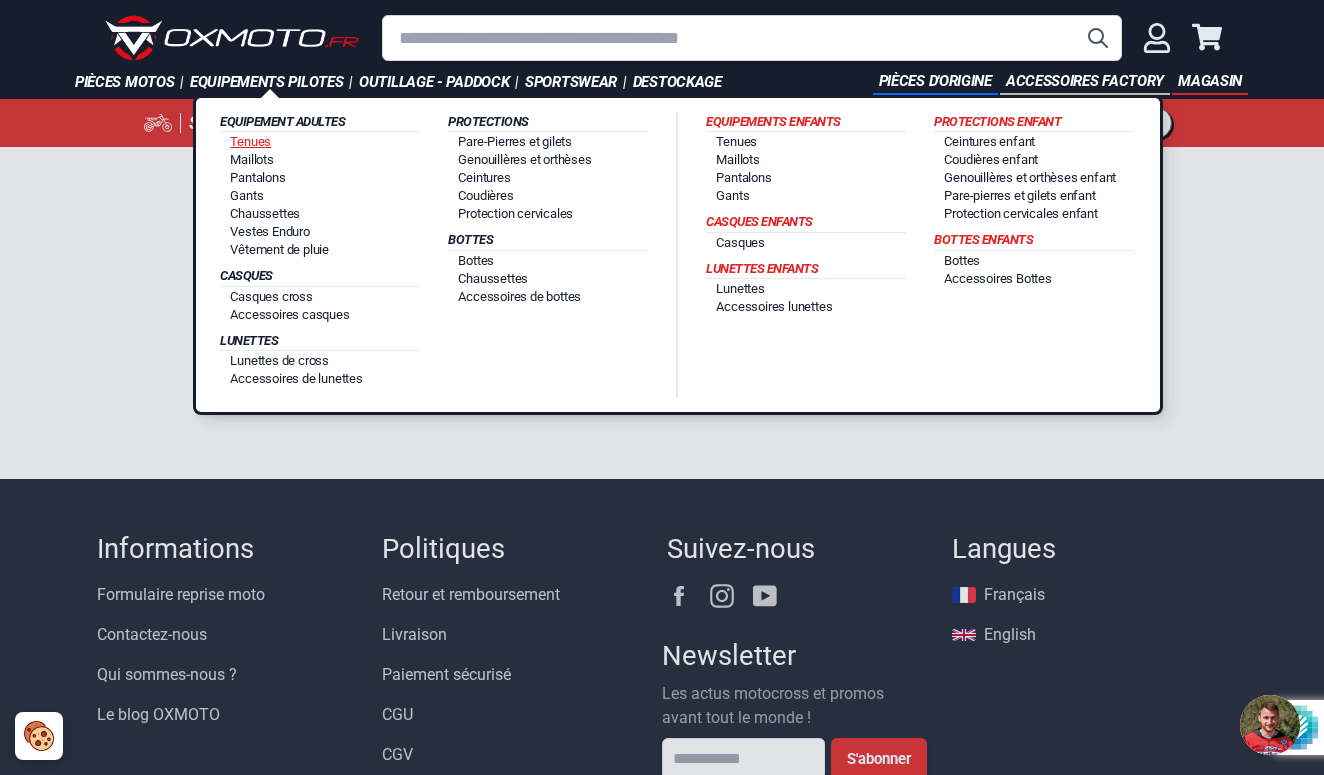 click on "Tenues" at bounding box center [250, 141] 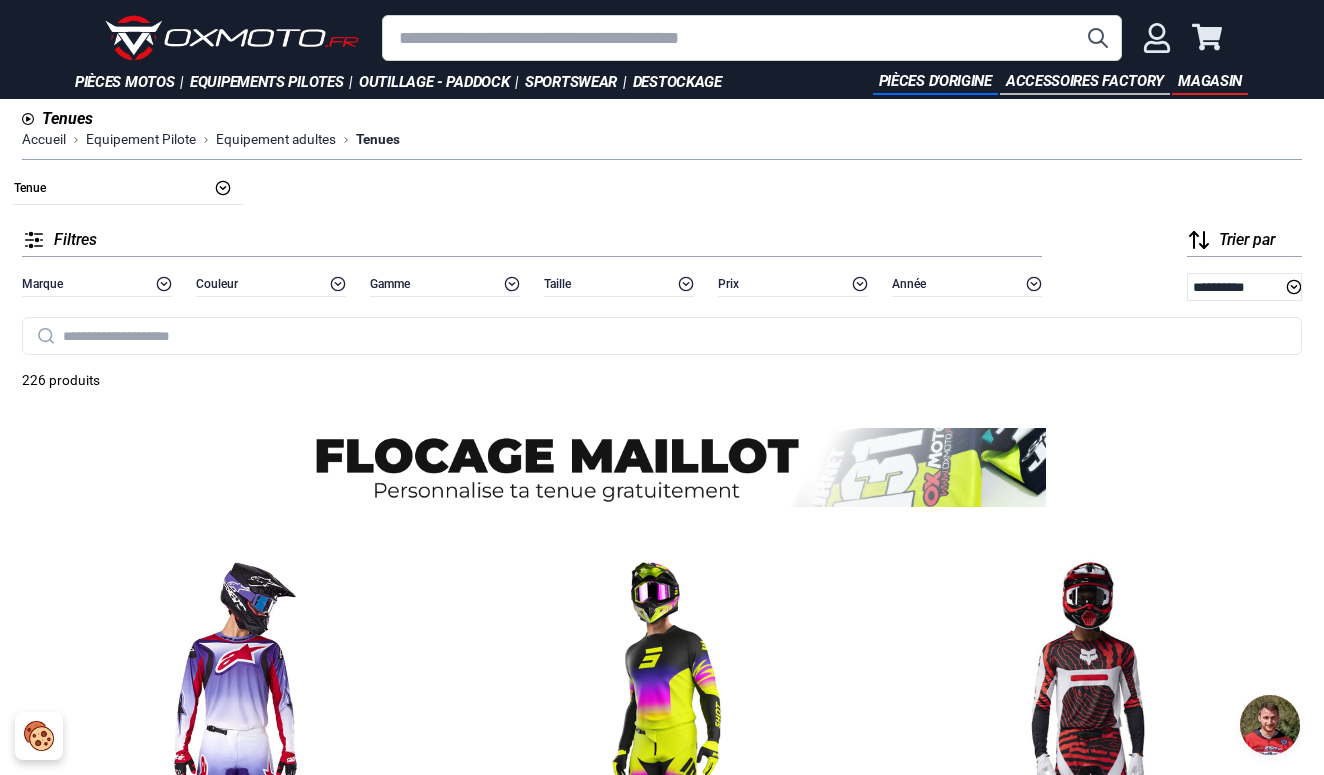 scroll, scrollTop: 0, scrollLeft: 0, axis: both 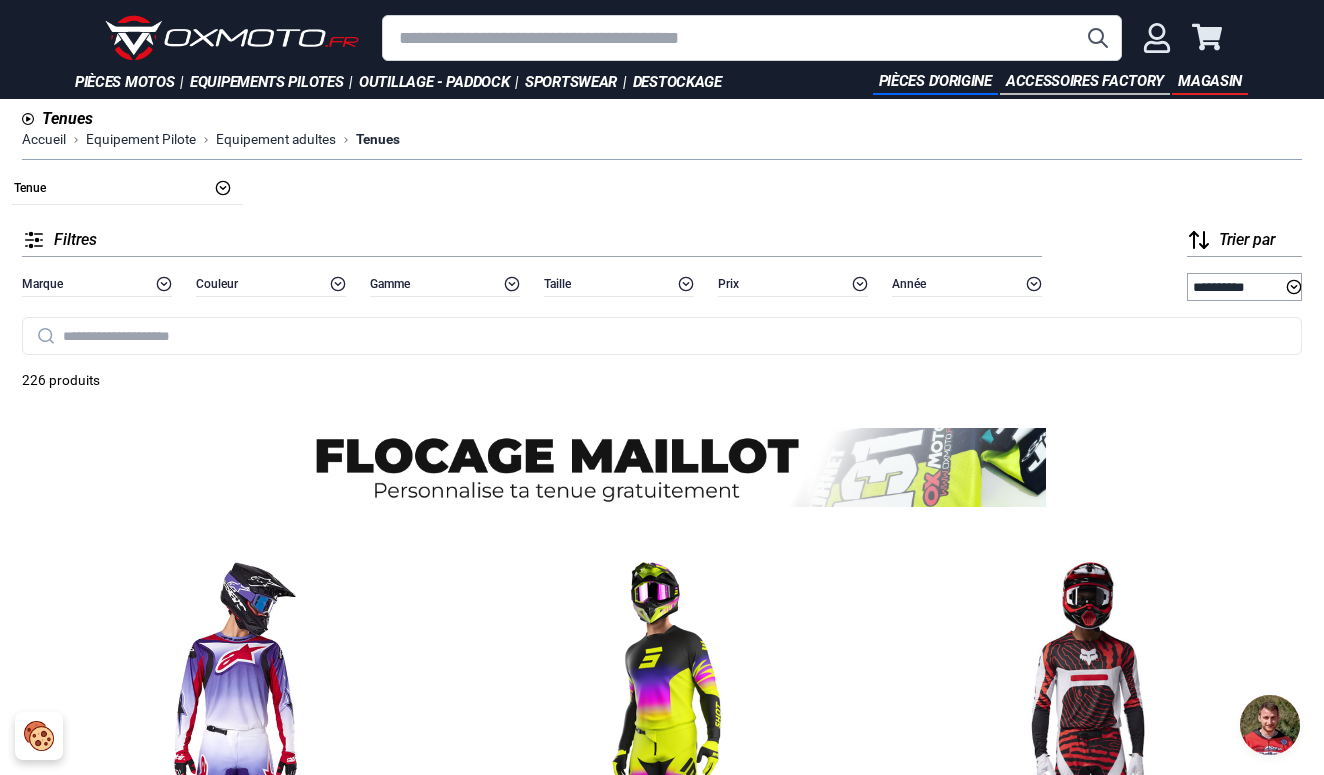 select on "**********" 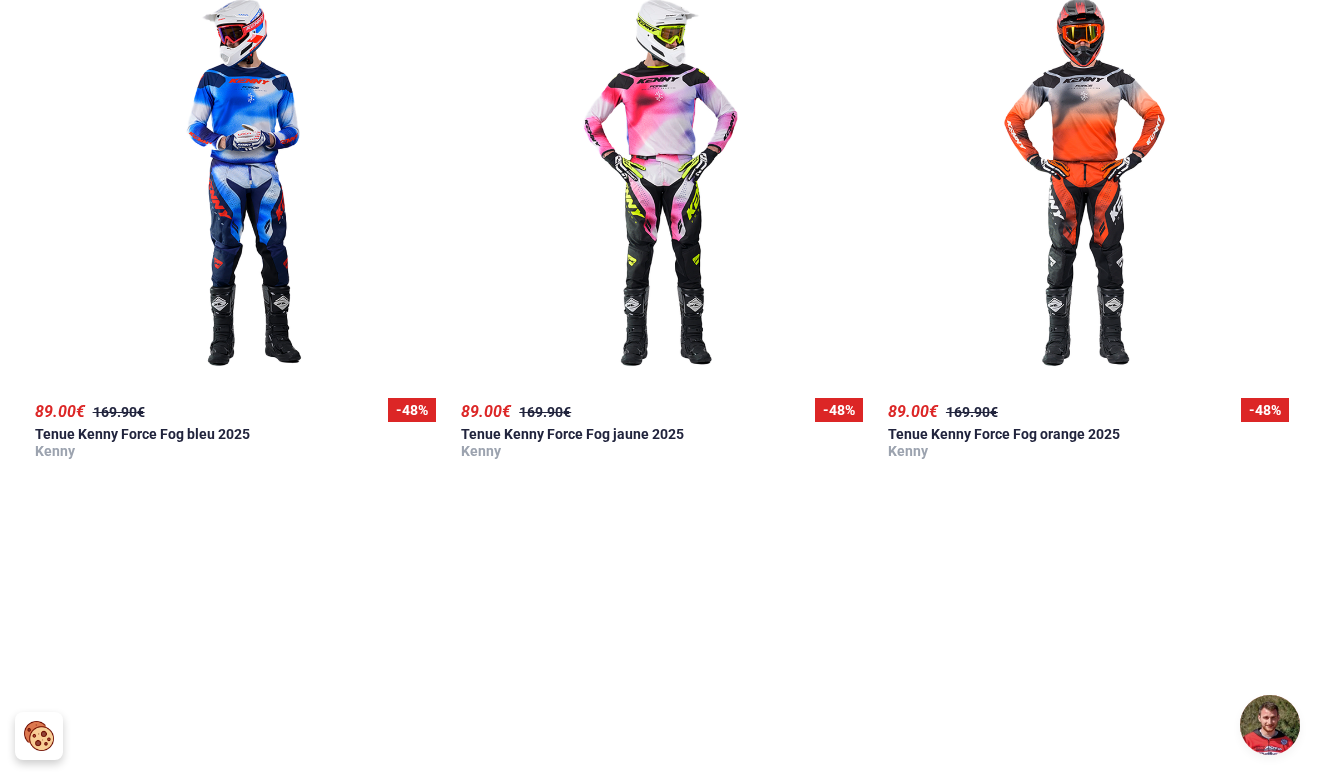 scroll, scrollTop: 495, scrollLeft: 0, axis: vertical 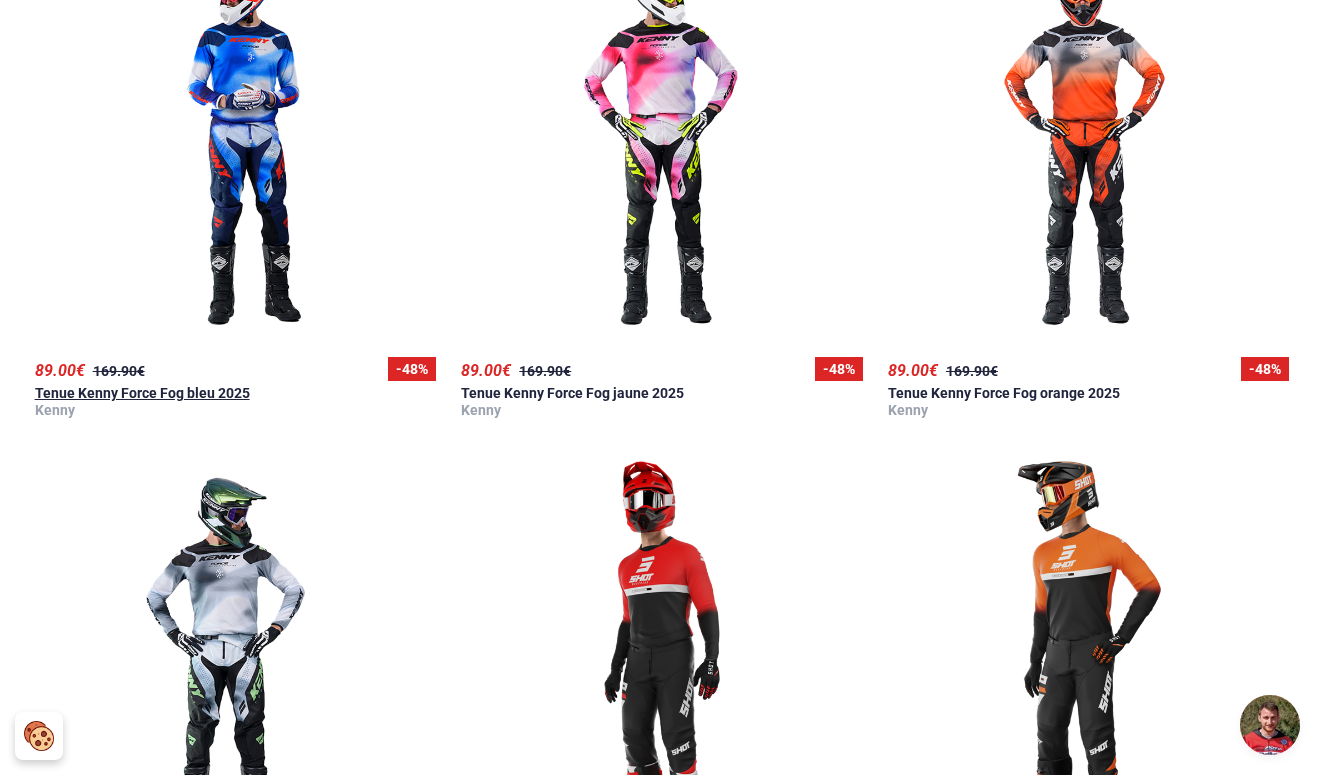 click at bounding box center [235, 141] 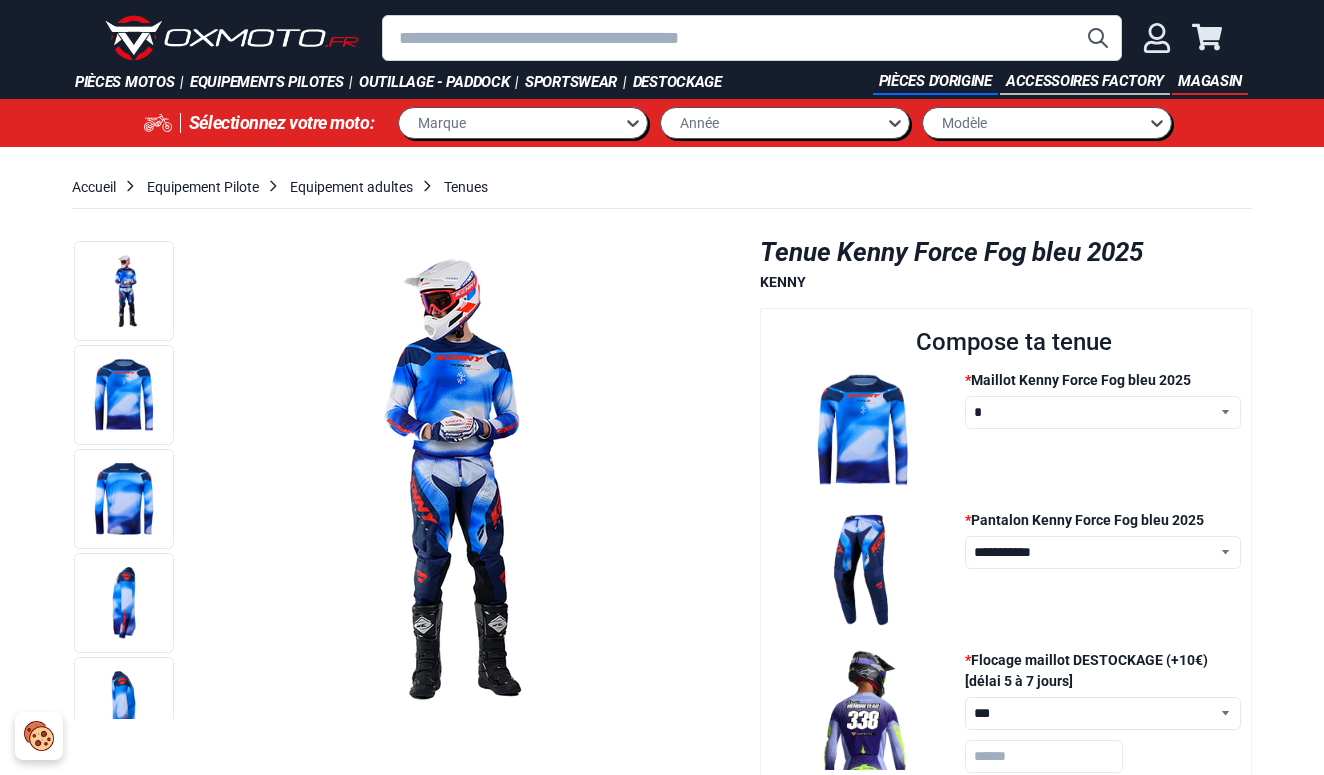 scroll, scrollTop: 0, scrollLeft: 0, axis: both 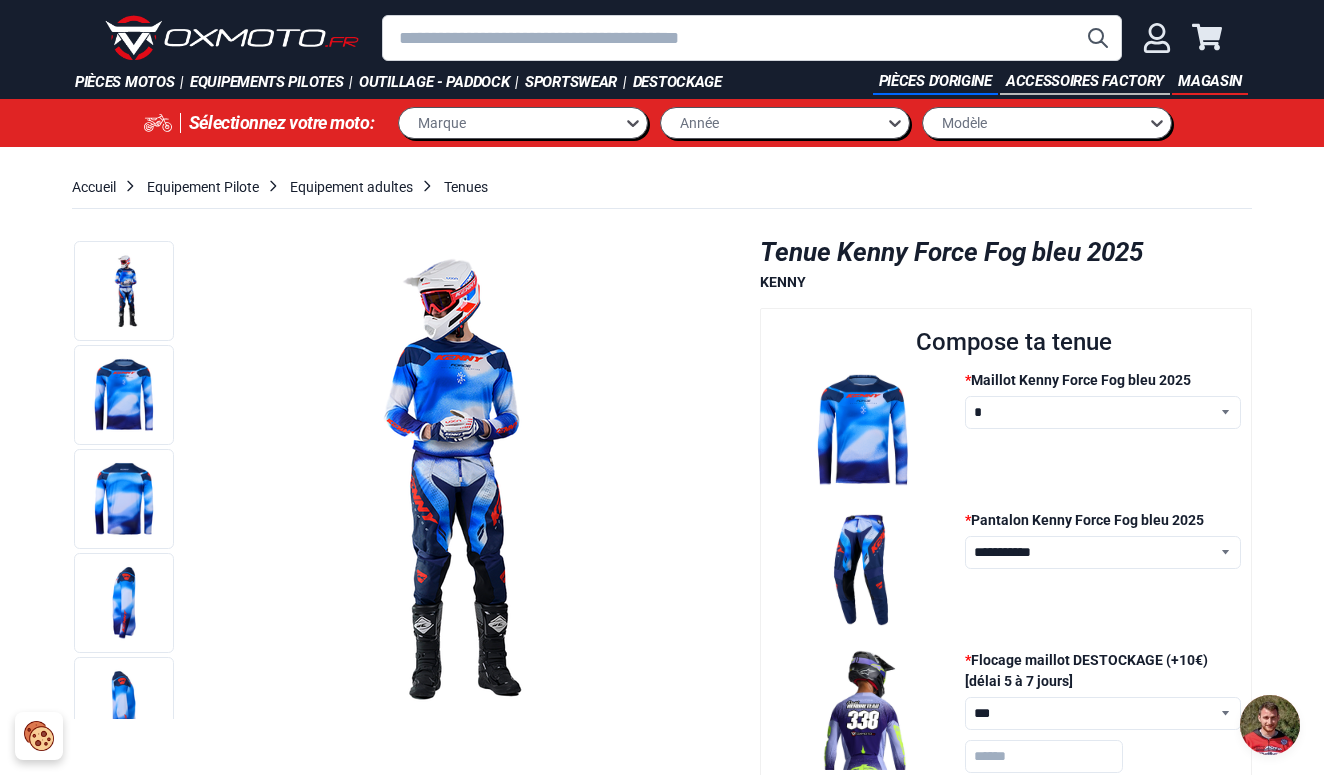 select on "**********" 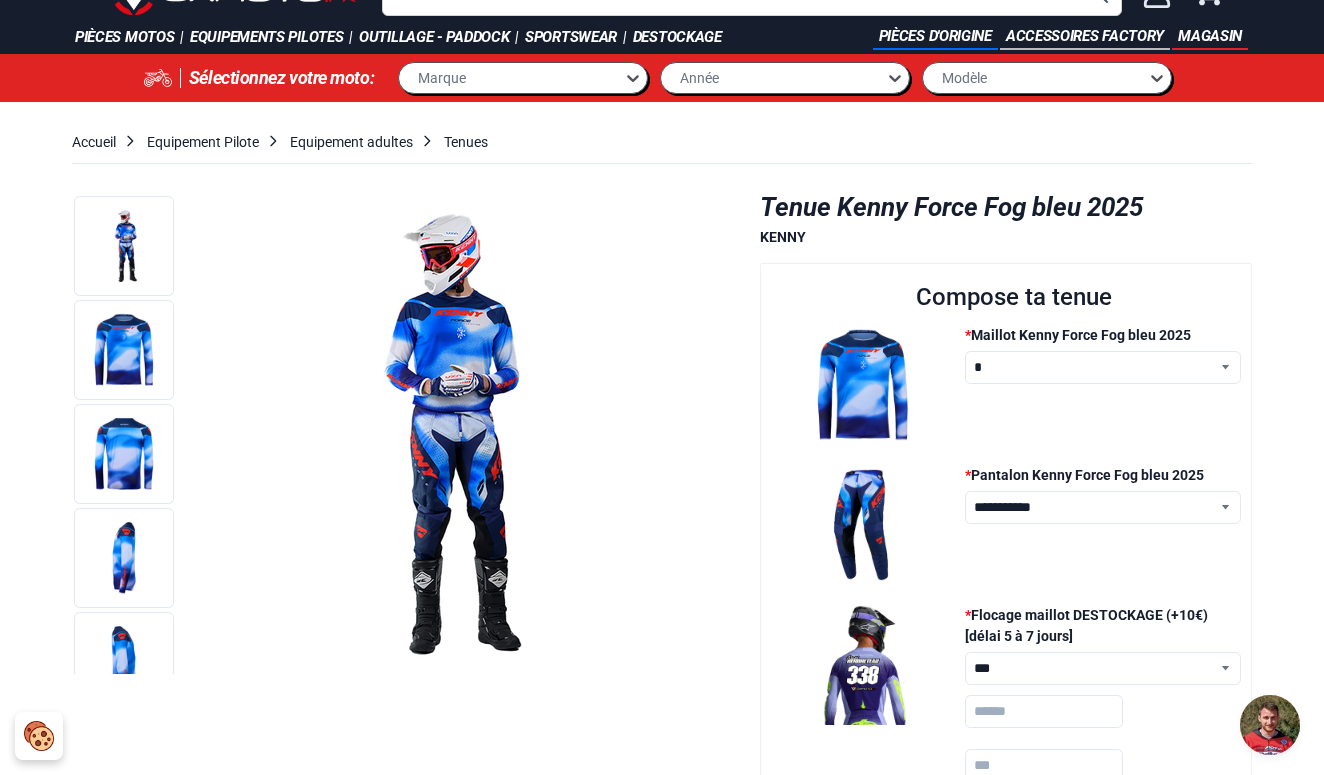 scroll, scrollTop: 50, scrollLeft: 0, axis: vertical 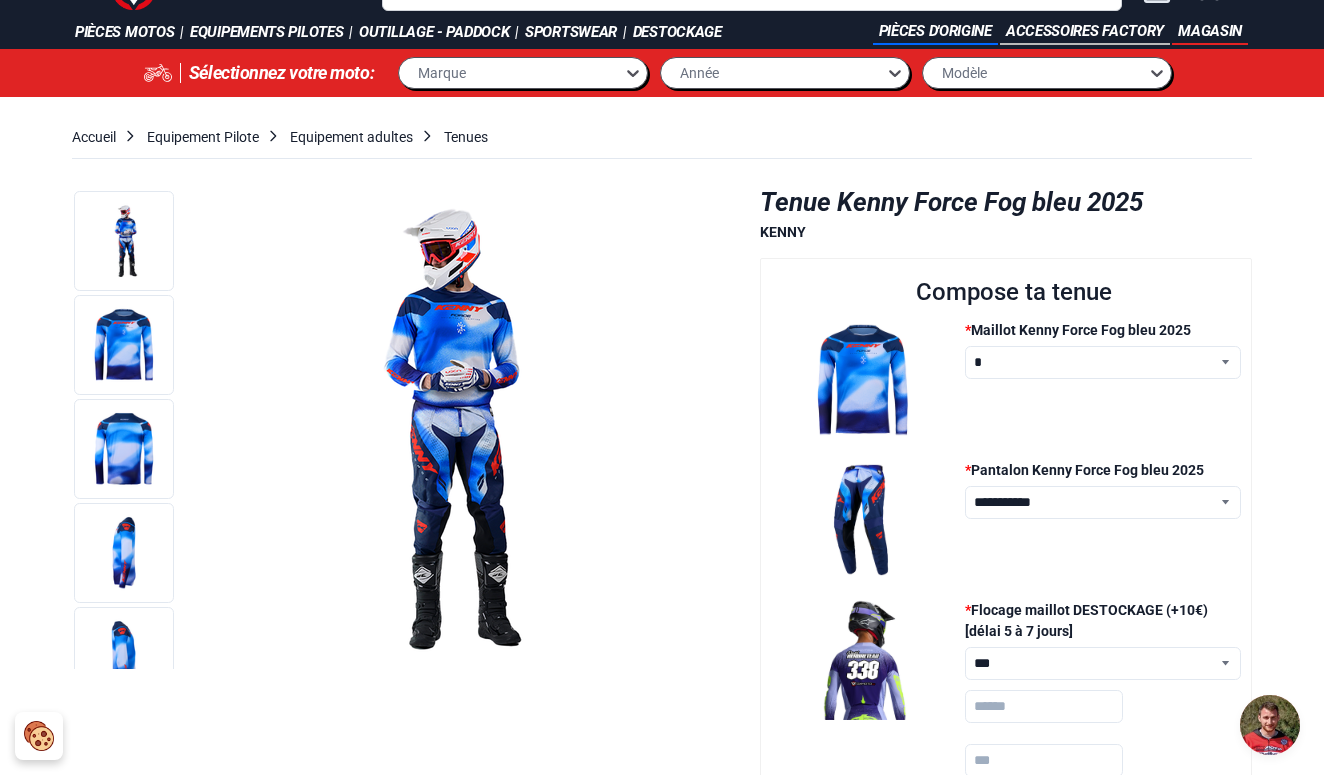 select on "**********" 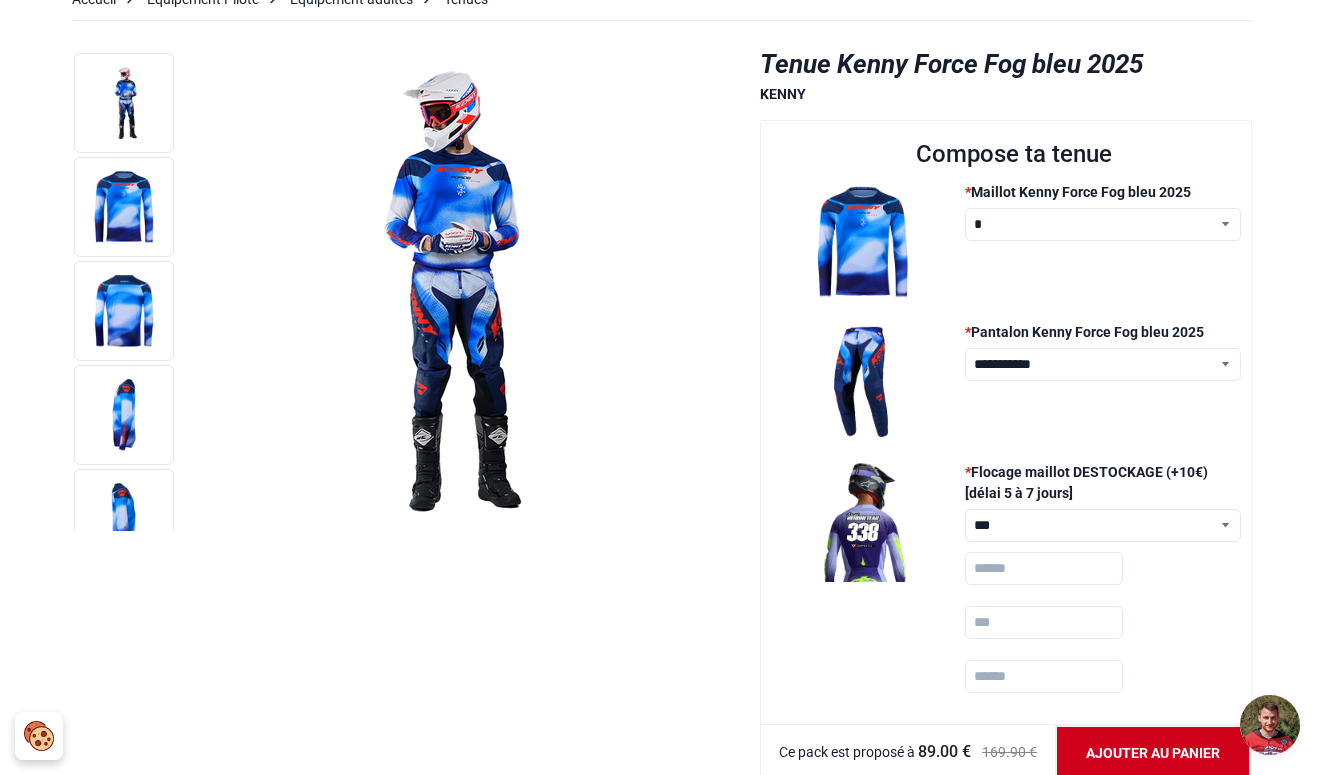 scroll, scrollTop: 201, scrollLeft: 0, axis: vertical 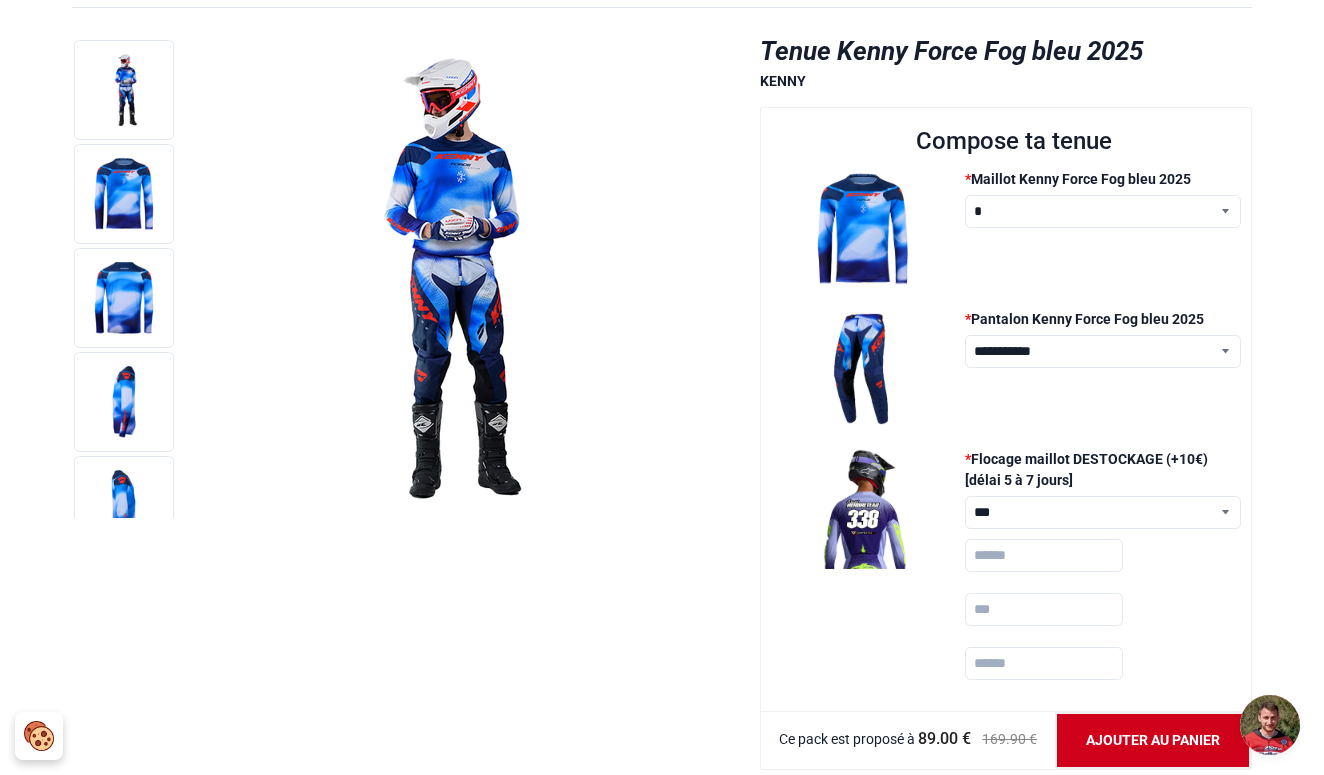 select on "**********" 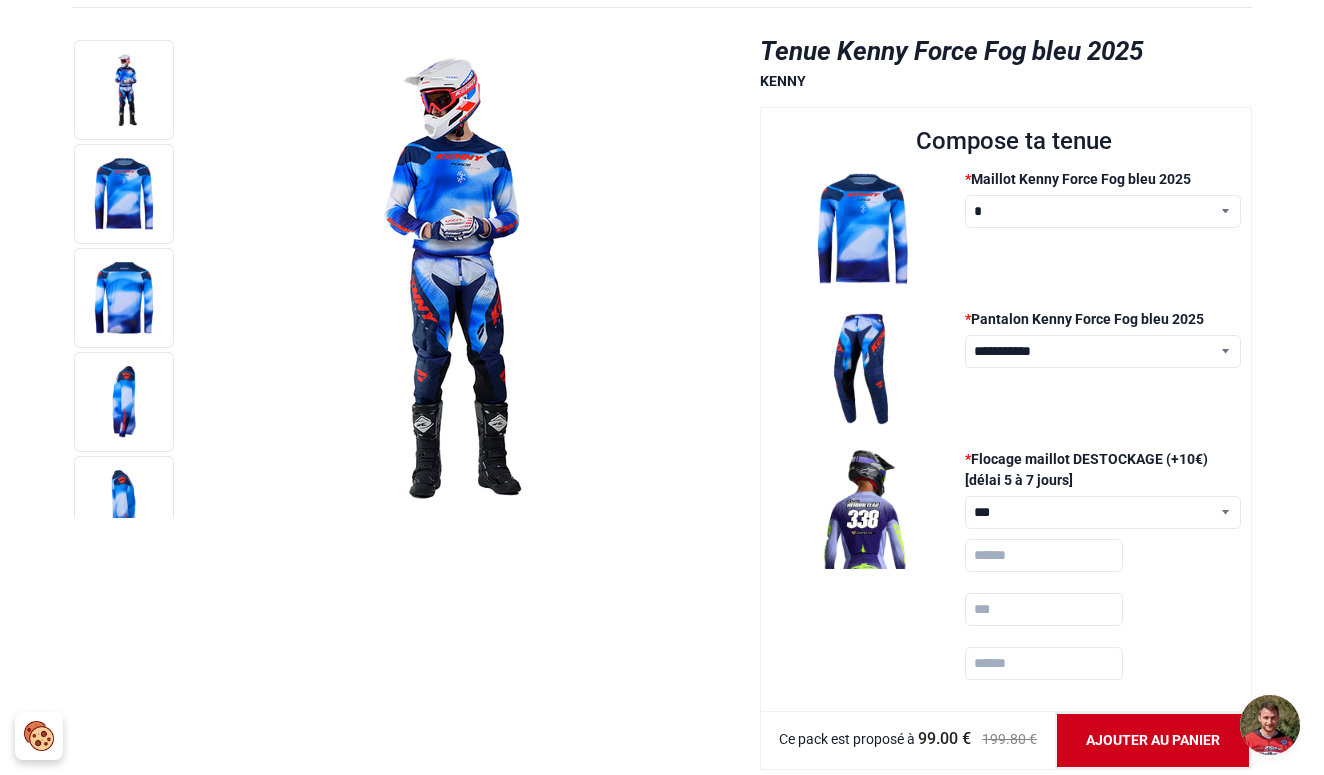 click at bounding box center [1044, 555] 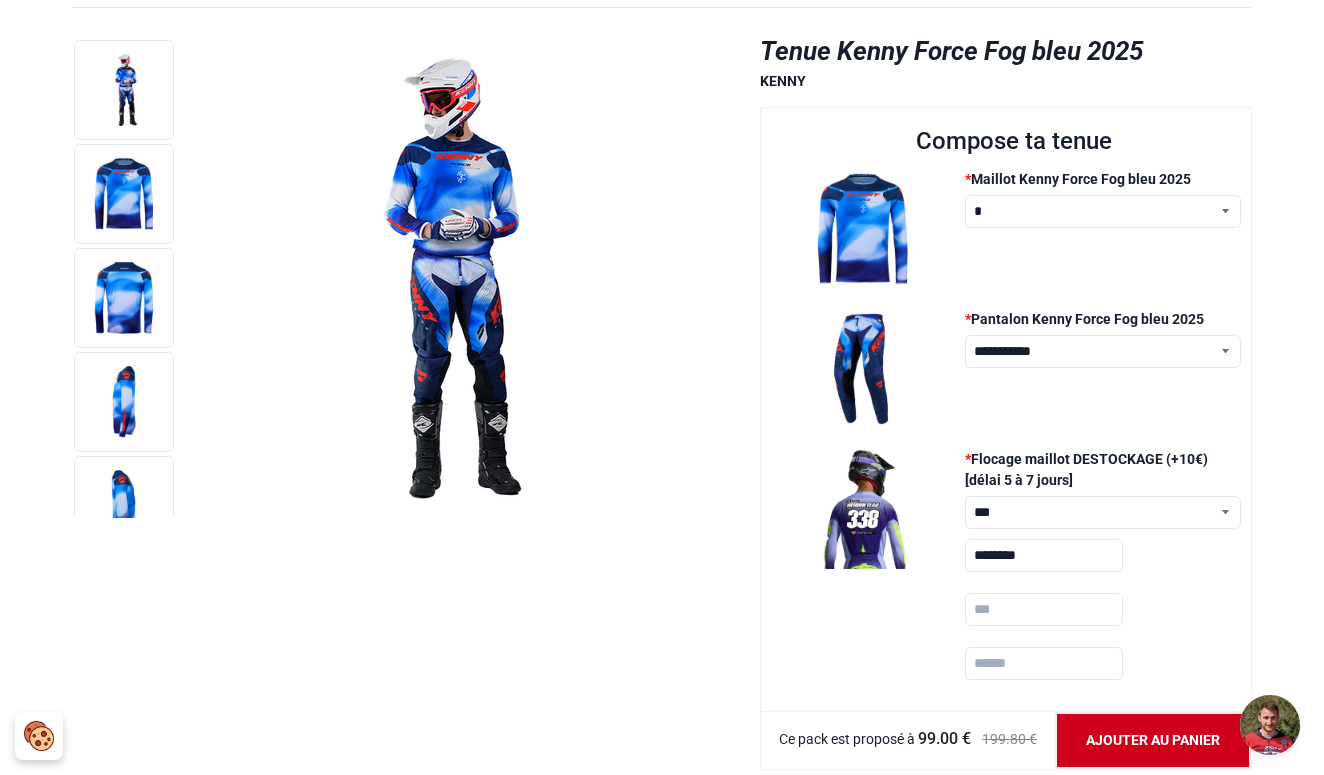 drag, startPoint x: 1046, startPoint y: 555, endPoint x: 920, endPoint y: 537, distance: 127.27922 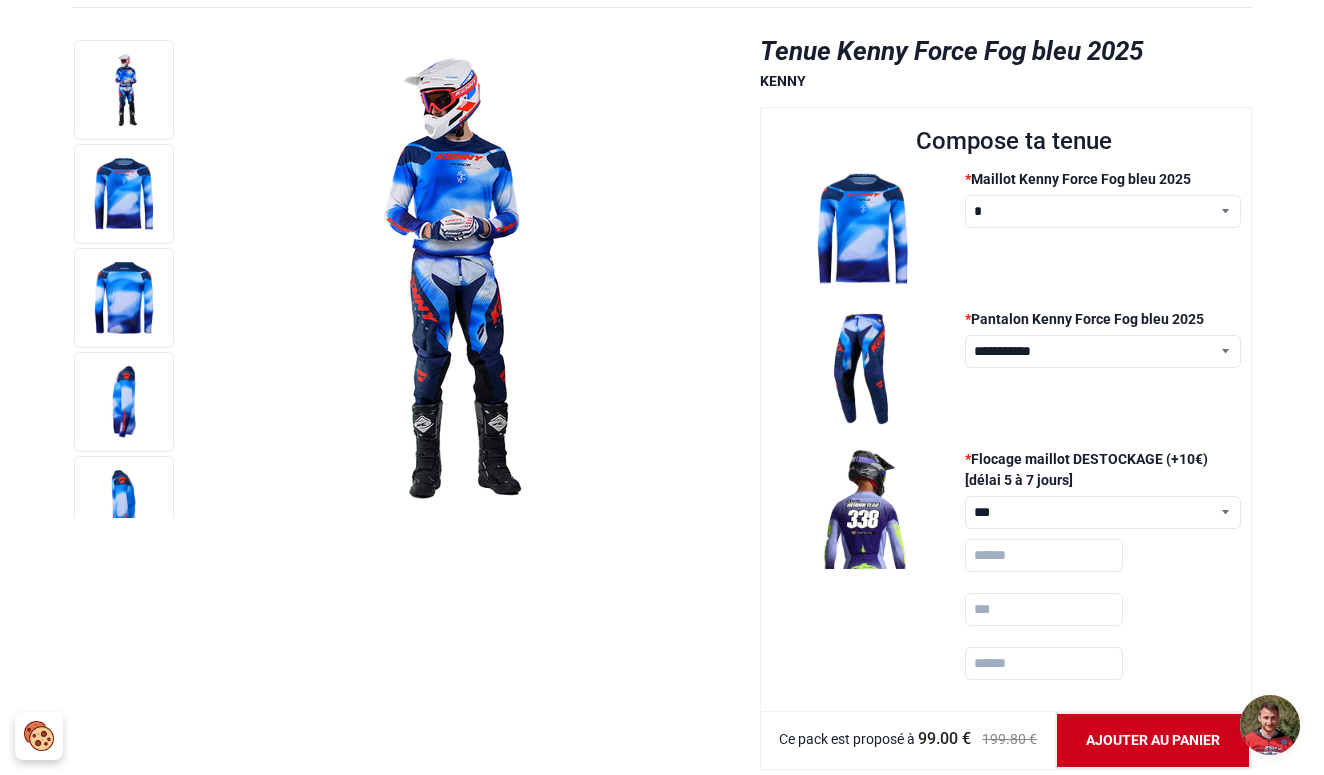 type 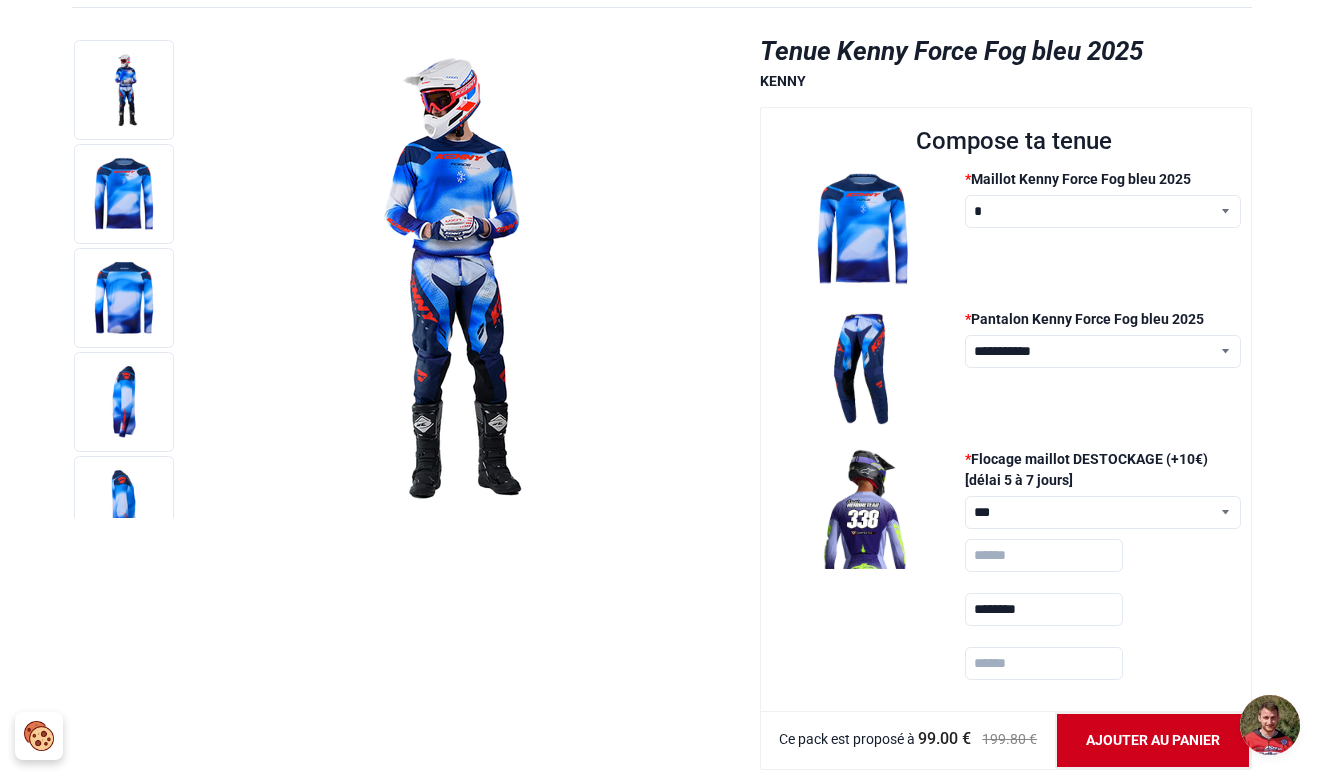 type on "********" 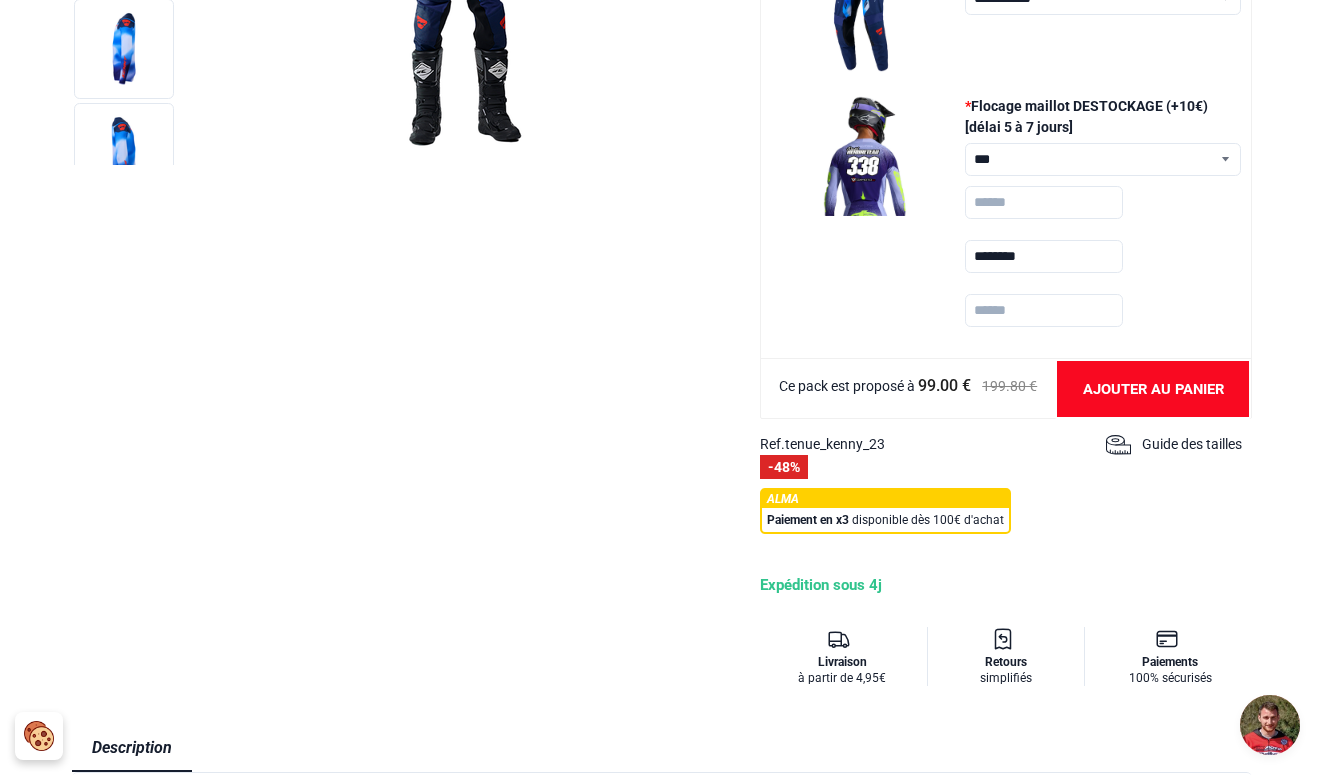 scroll, scrollTop: 546, scrollLeft: 0, axis: vertical 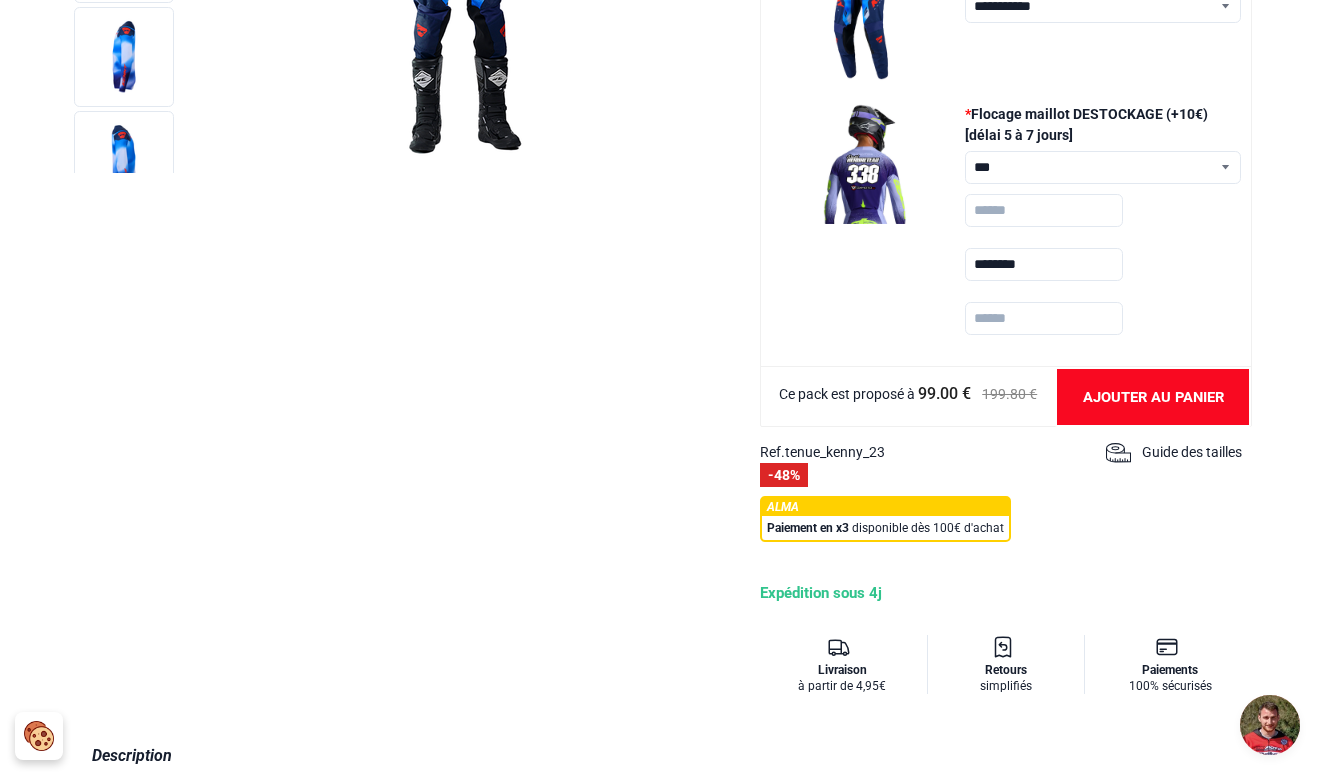 click on "Ajouter au panier" at bounding box center (1153, 397) 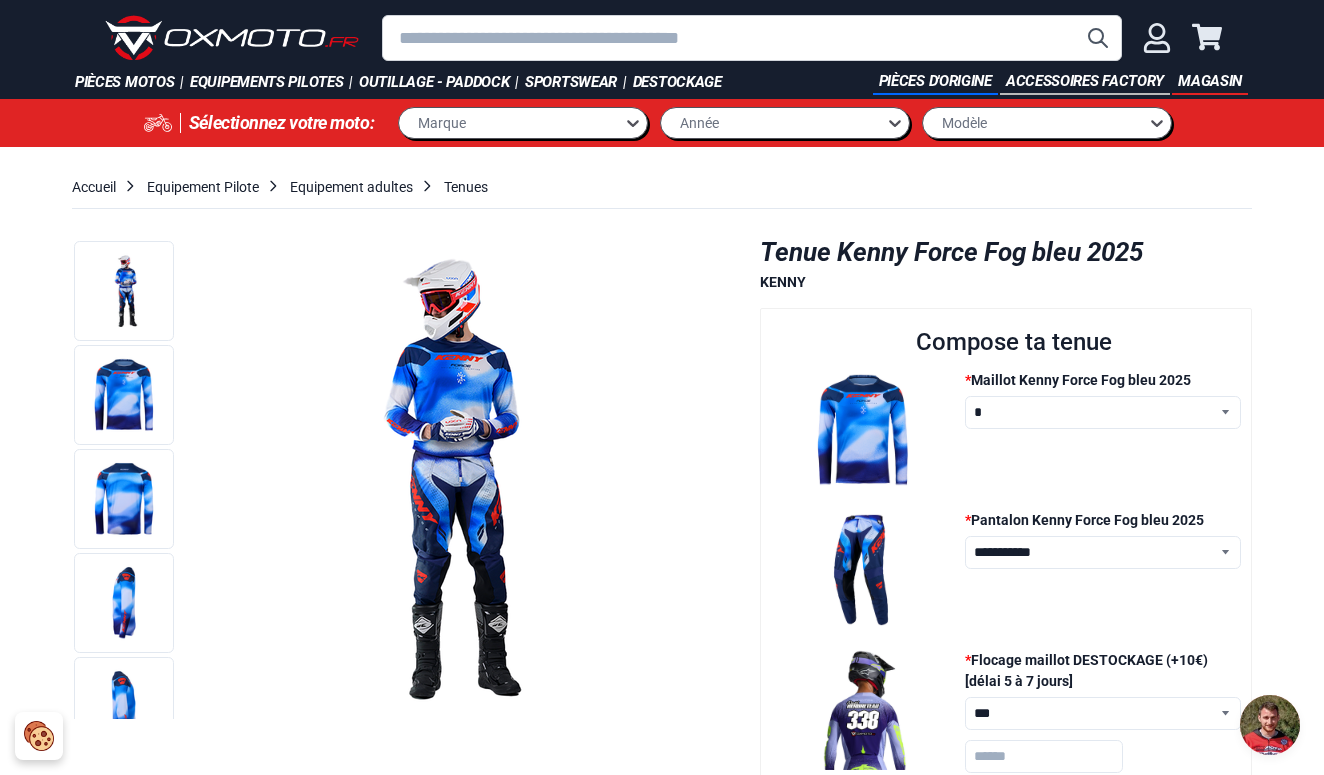 scroll, scrollTop: 0, scrollLeft: 0, axis: both 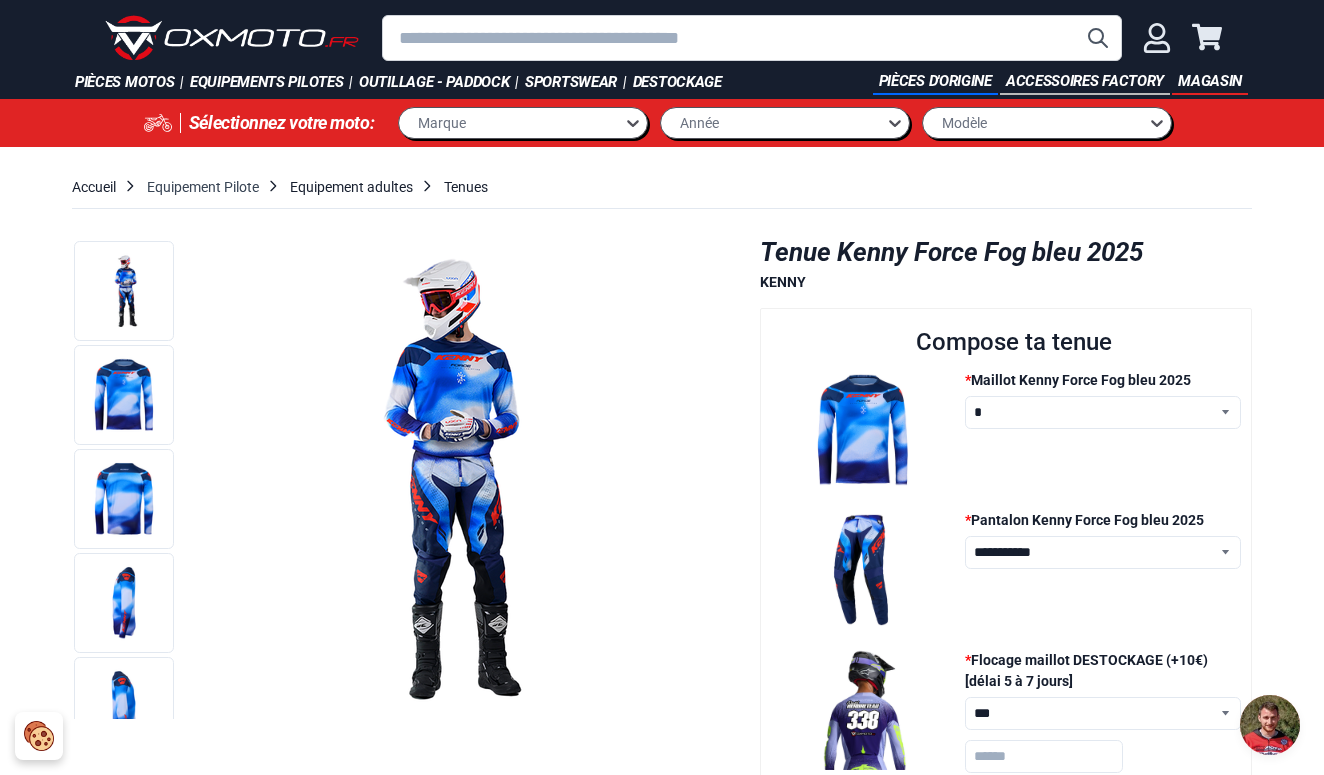click on "Equipement Pilote" at bounding box center (203, 187) 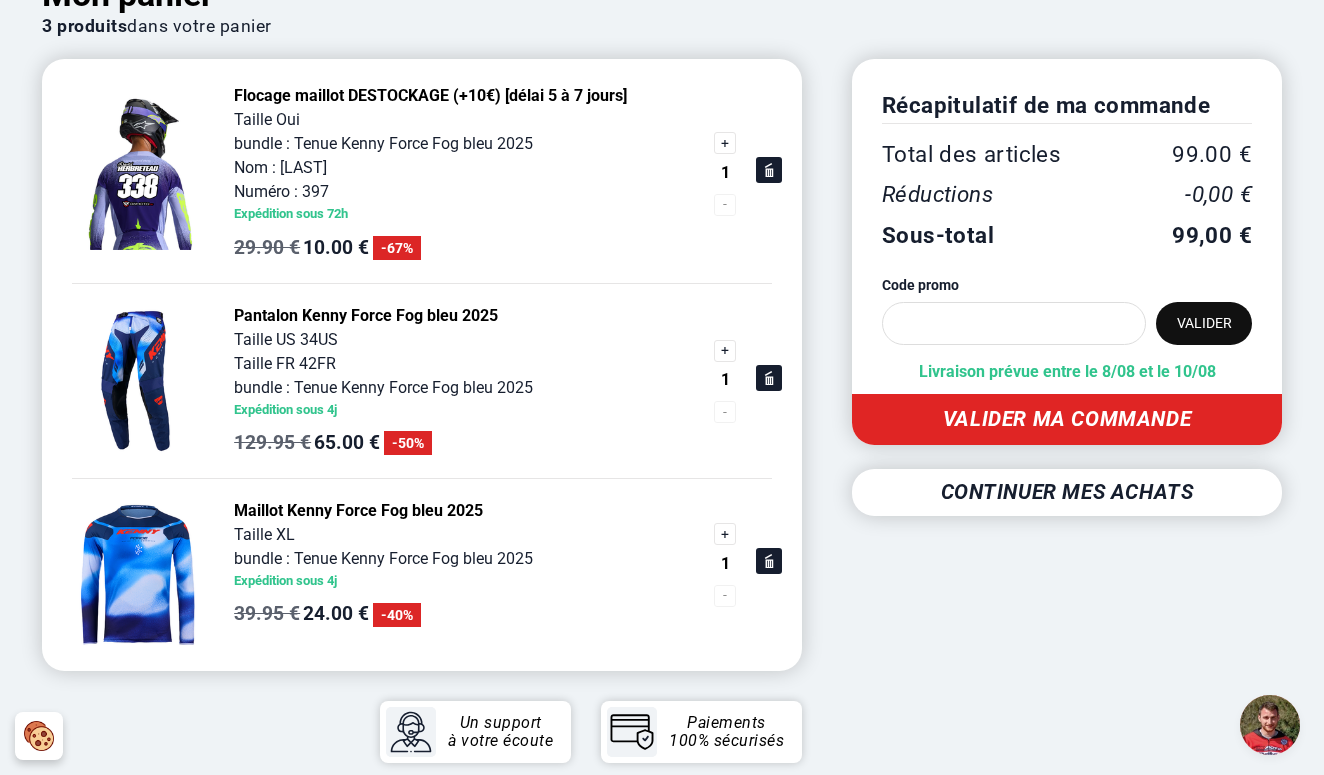 scroll, scrollTop: 151, scrollLeft: 0, axis: vertical 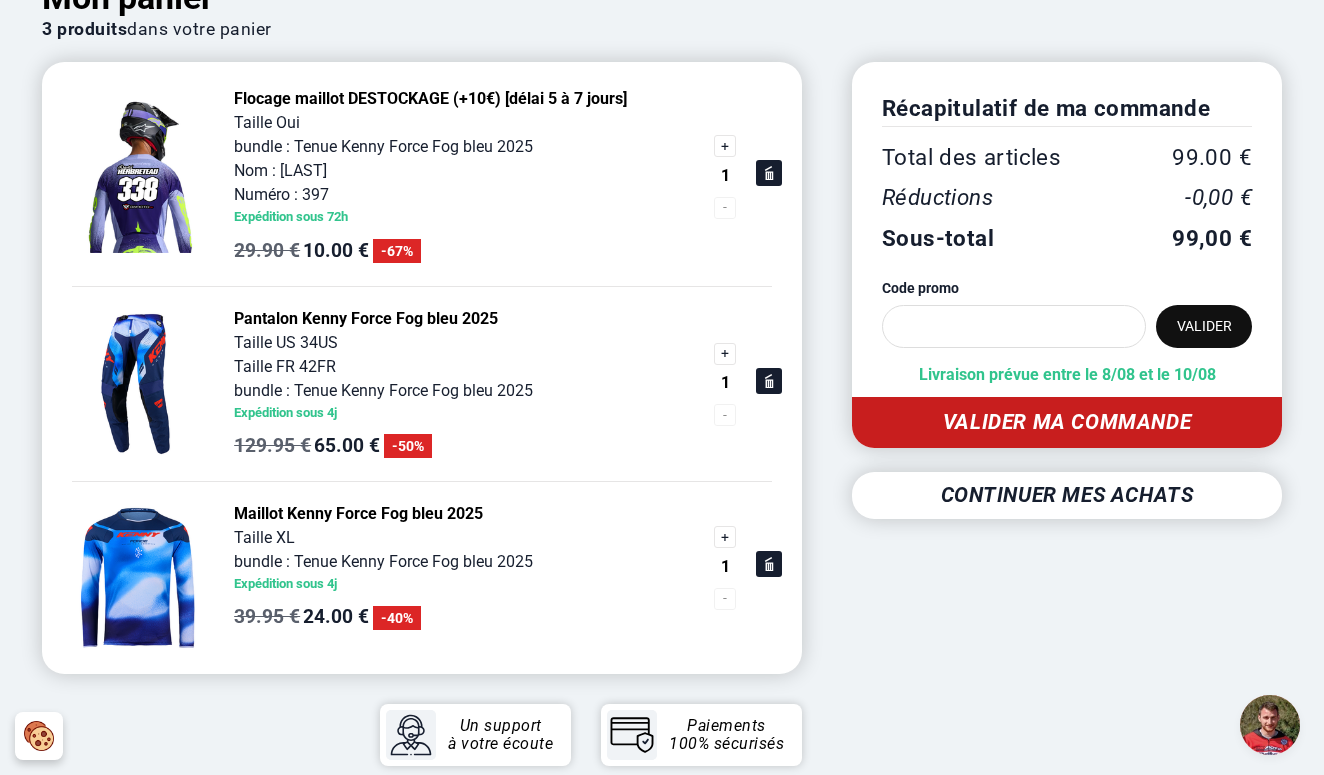 click on "Valider ma commande" at bounding box center (1067, 422) 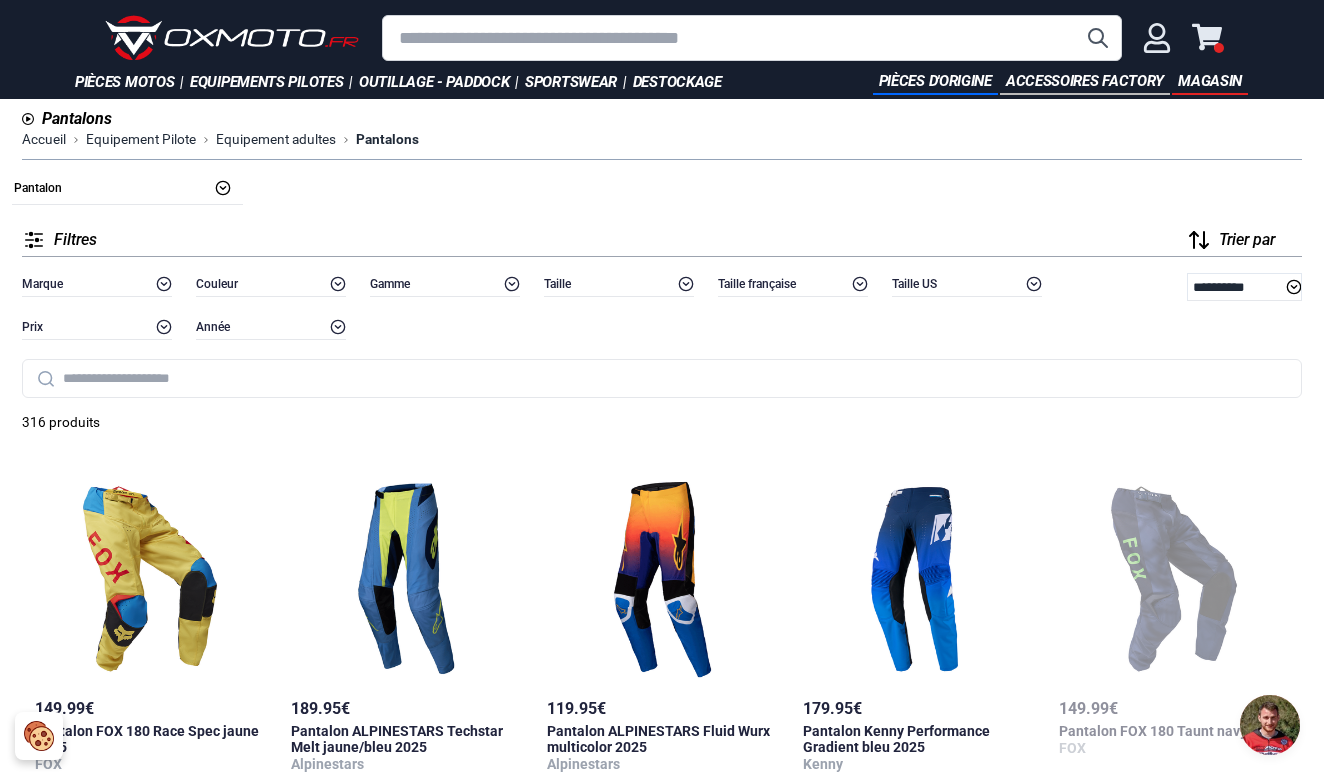 scroll, scrollTop: 185, scrollLeft: 0, axis: vertical 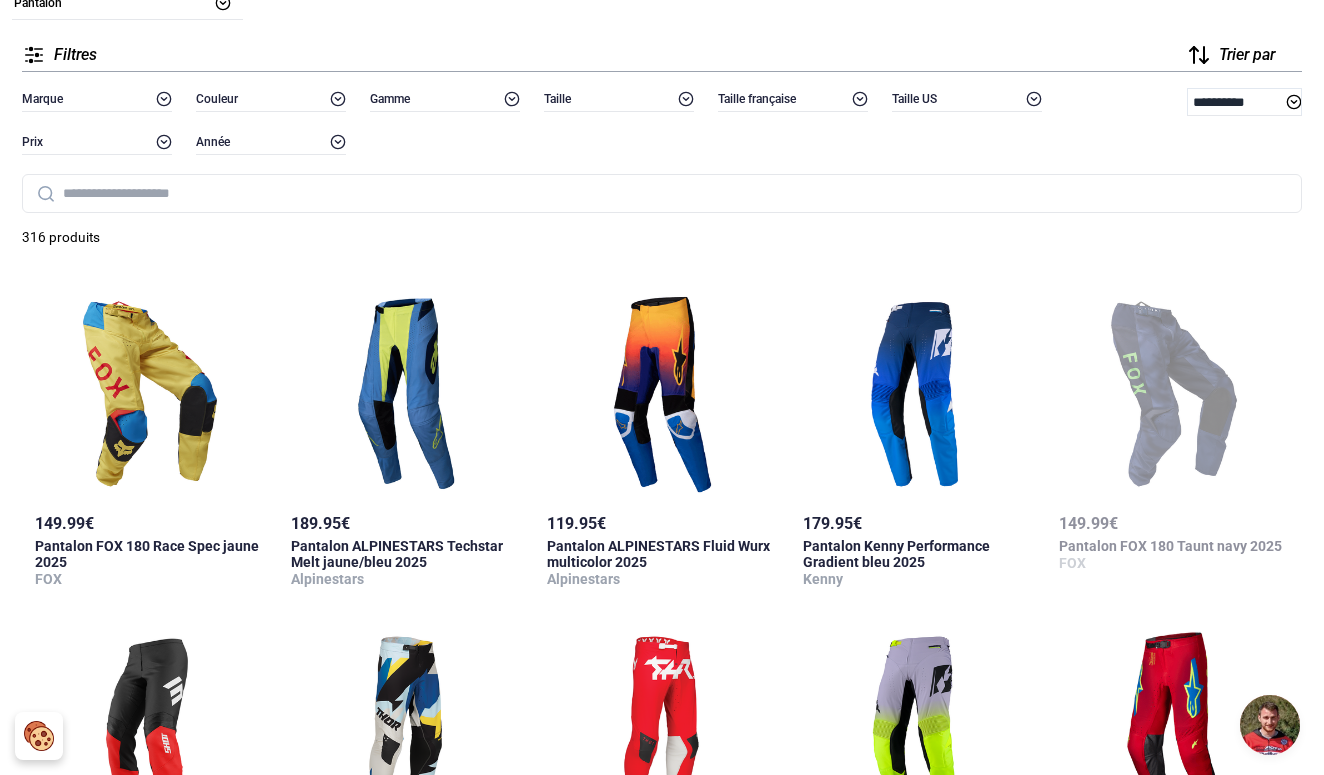 select on "**********" 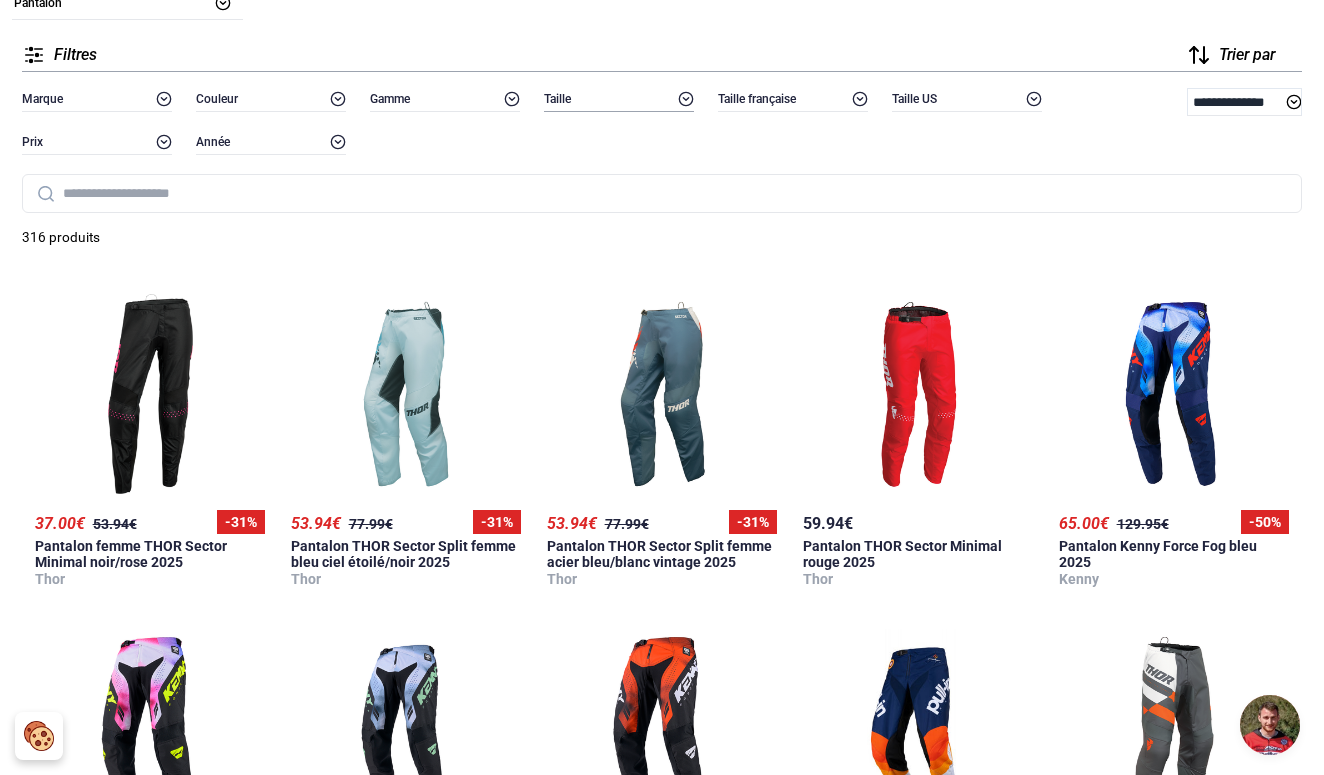click on "Taille" at bounding box center [619, 99] 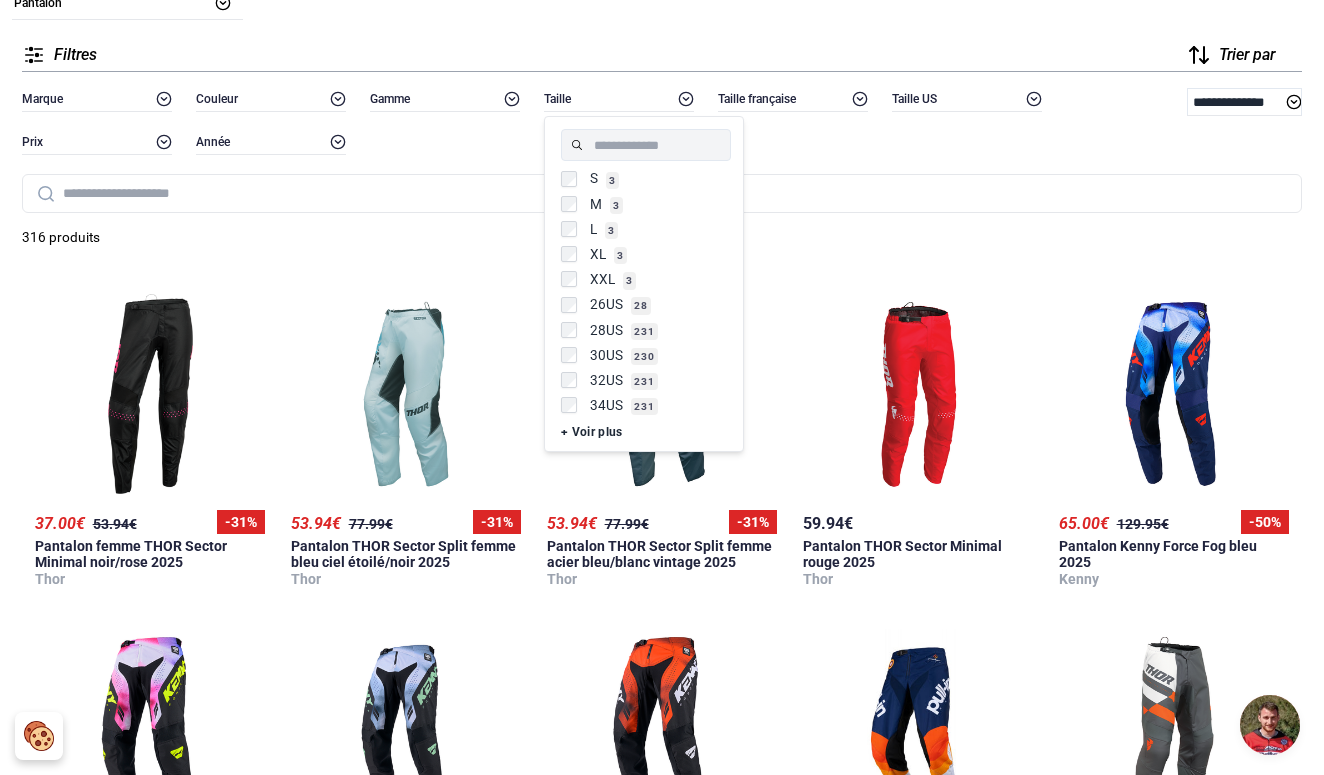 click on "34US" at bounding box center [606, 405] 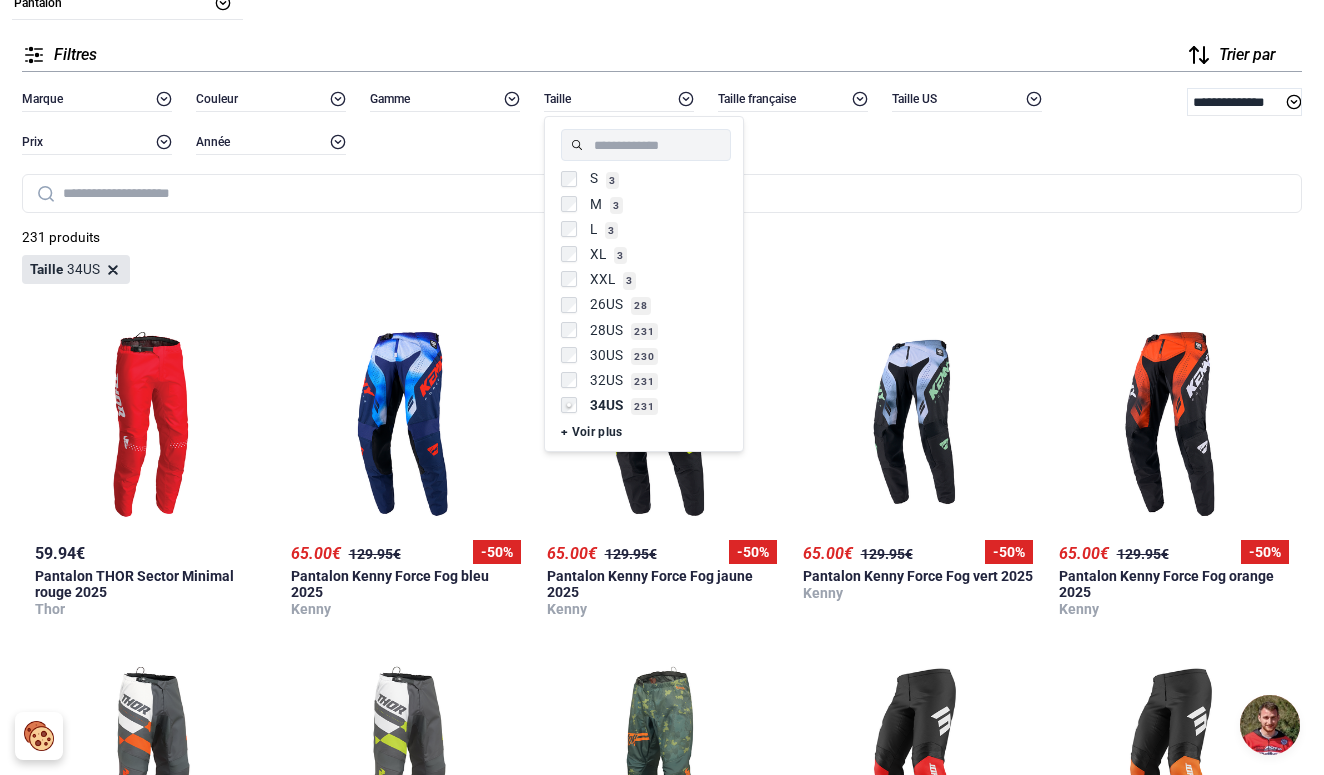 scroll, scrollTop: 209, scrollLeft: 0, axis: vertical 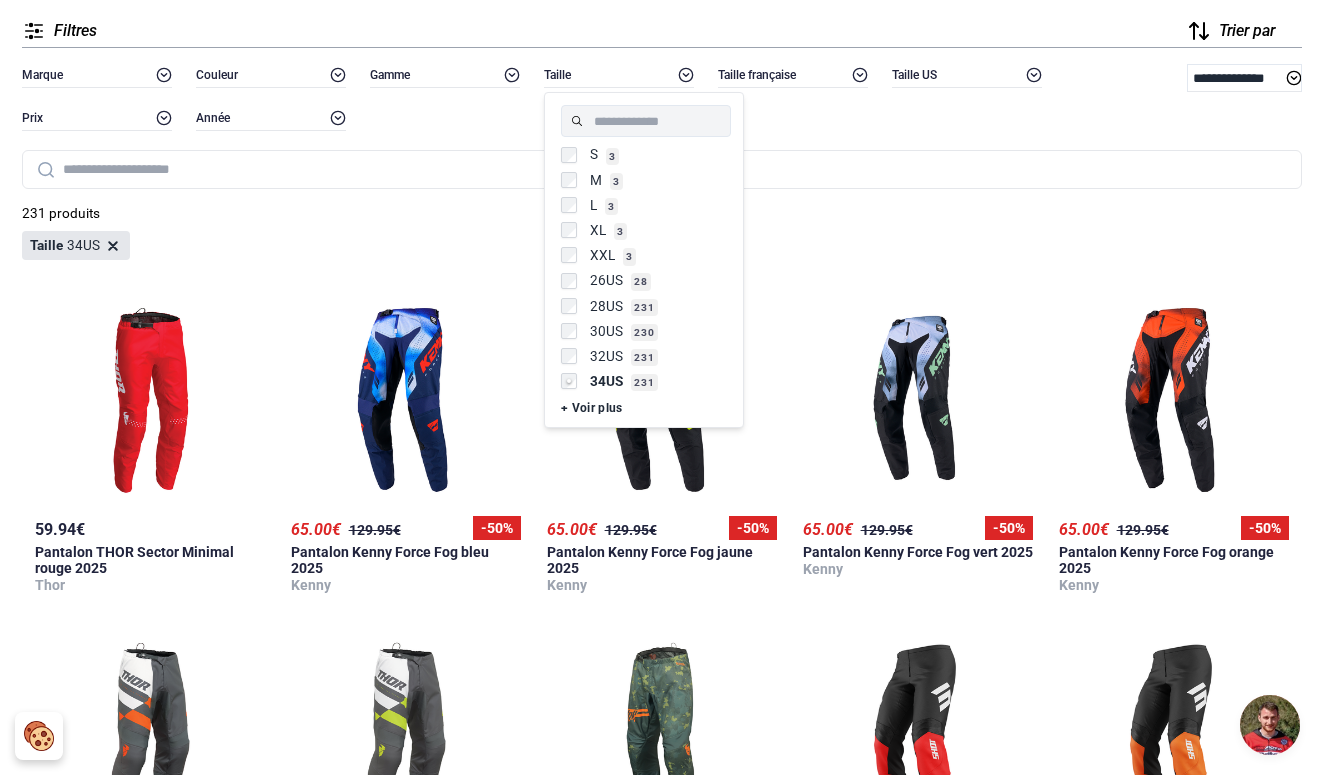 click on "Taille 34US" at bounding box center [662, 245] 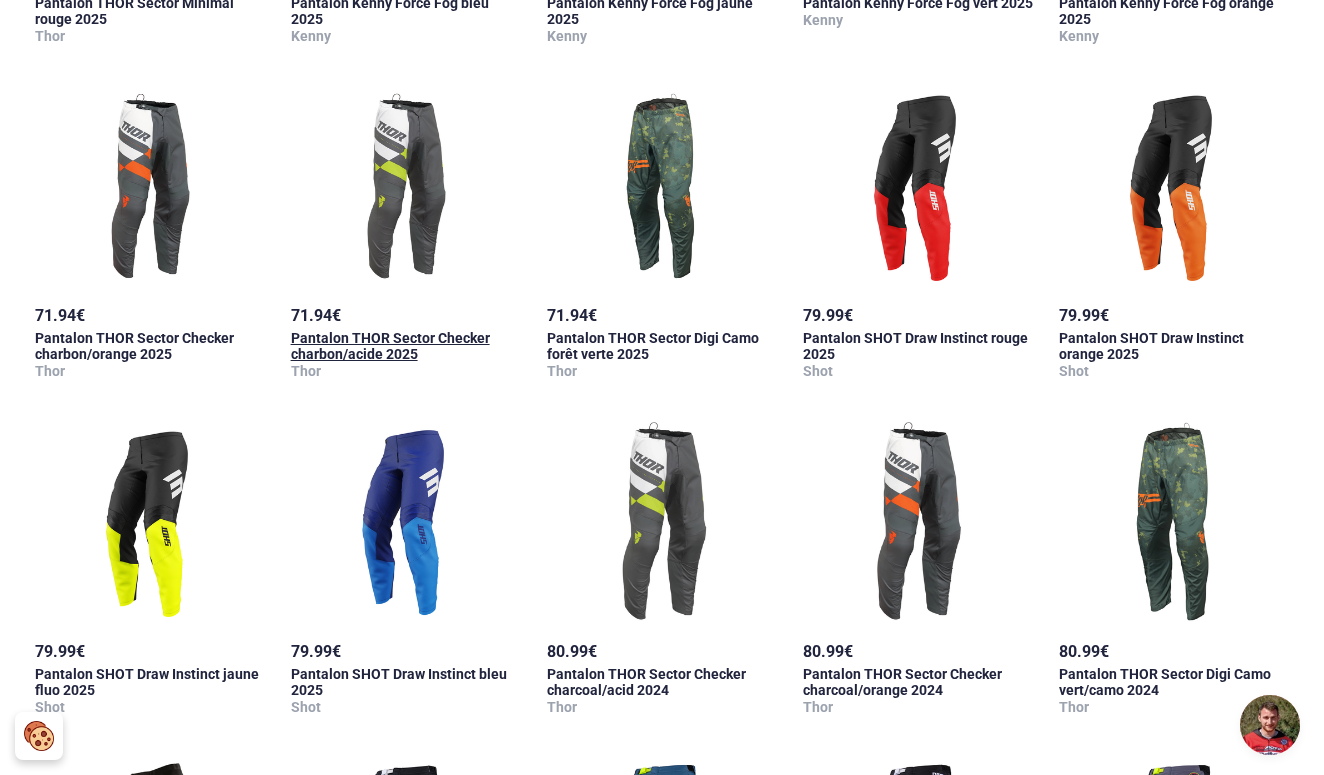 scroll, scrollTop: 883, scrollLeft: 0, axis: vertical 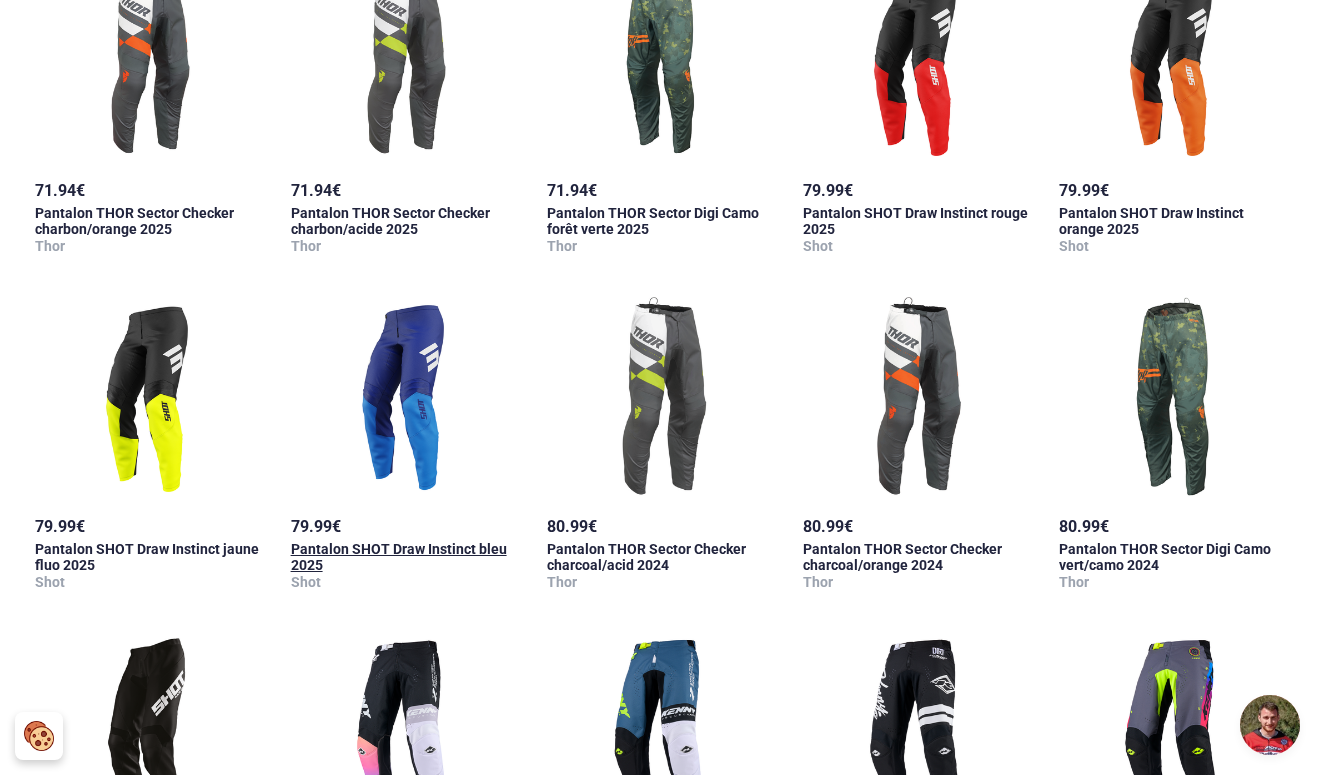 click at bounding box center (406, 397) 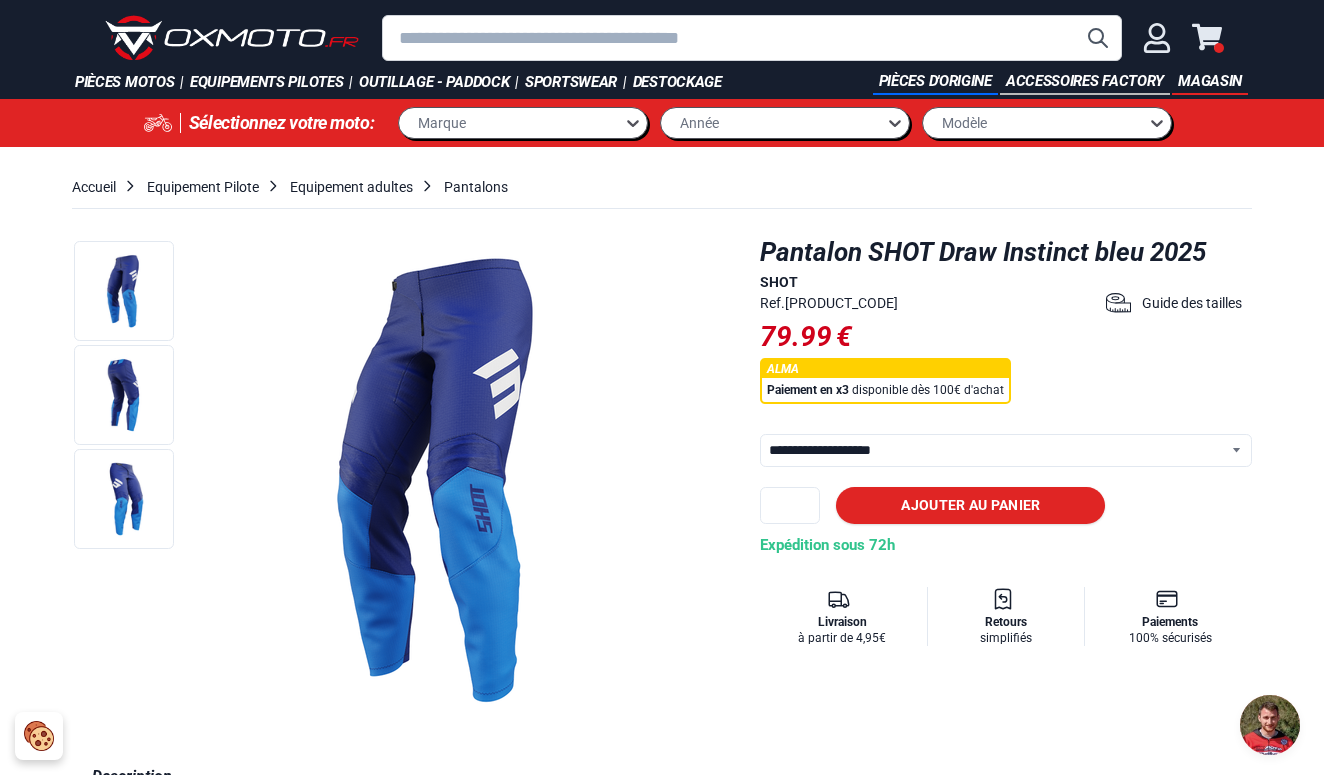 scroll, scrollTop: 0, scrollLeft: 0, axis: both 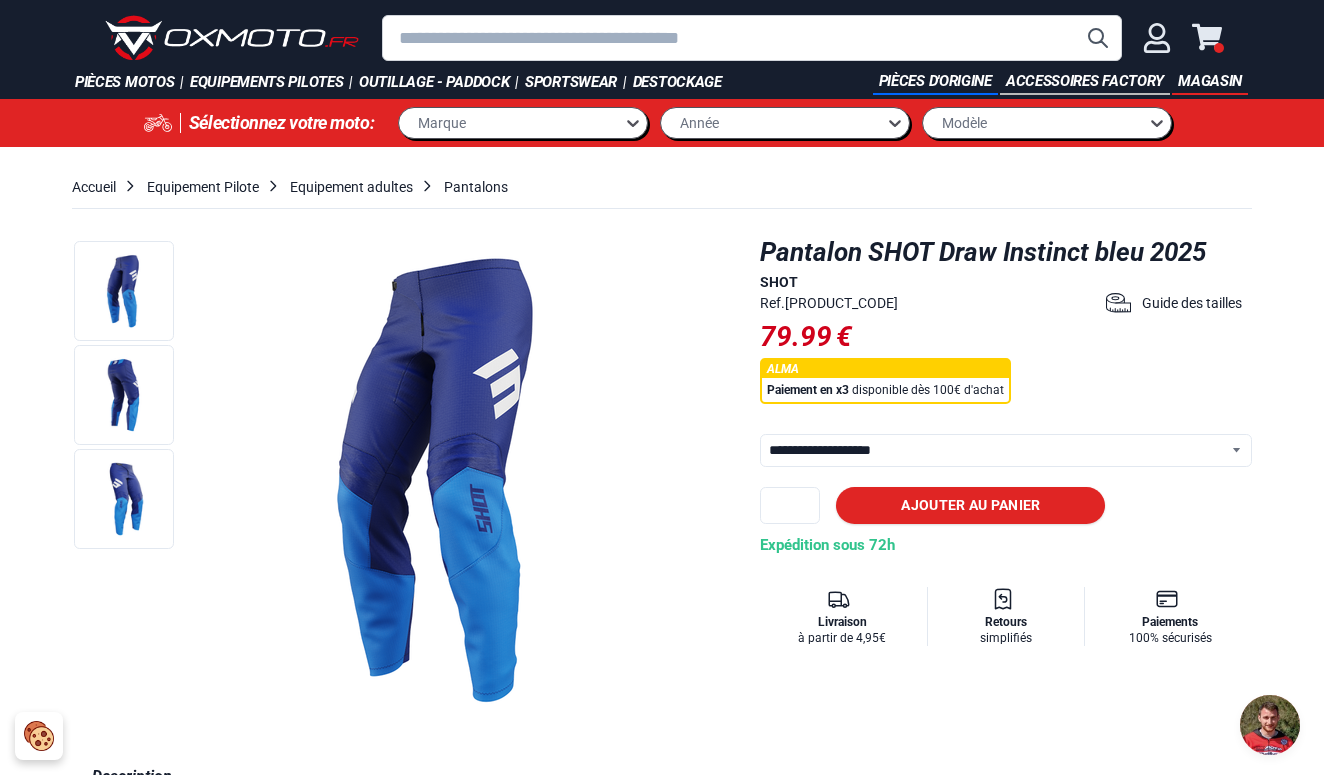 click at bounding box center [471, 479] 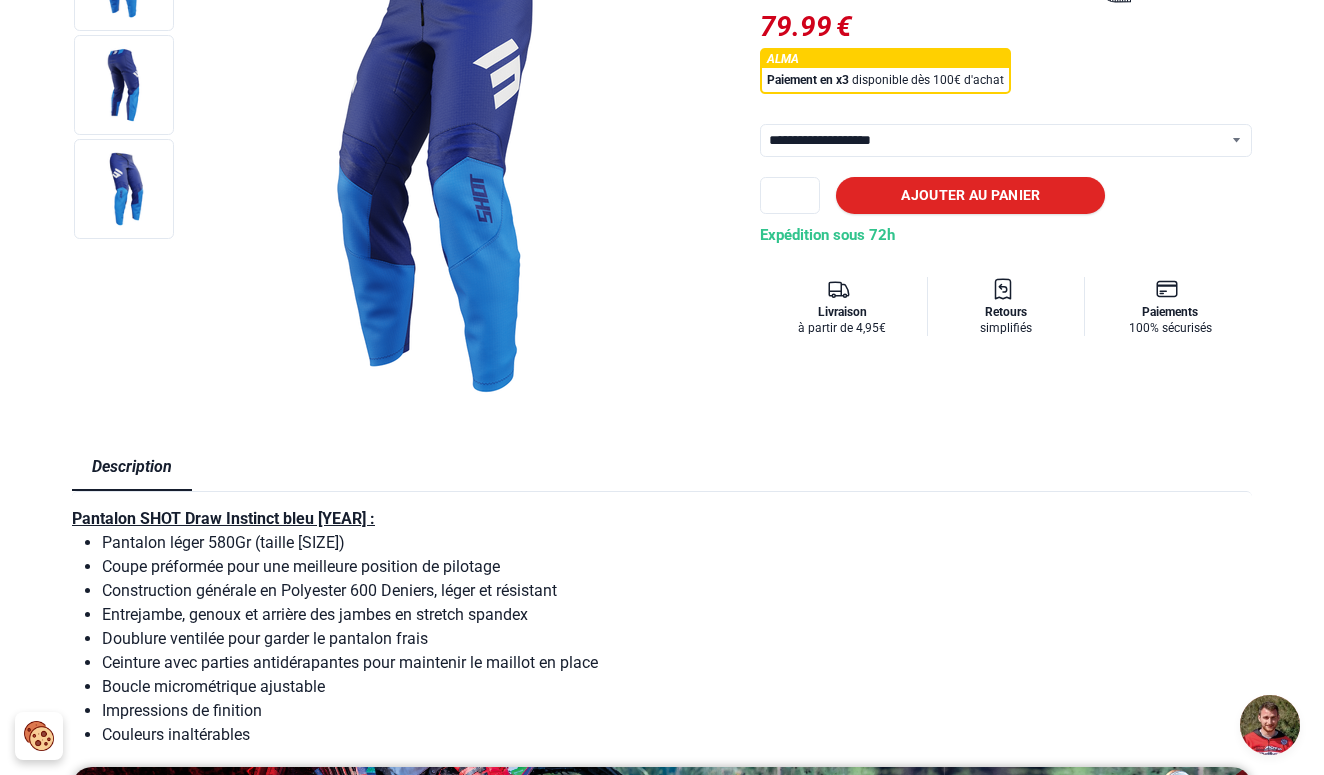scroll, scrollTop: 297, scrollLeft: 0, axis: vertical 